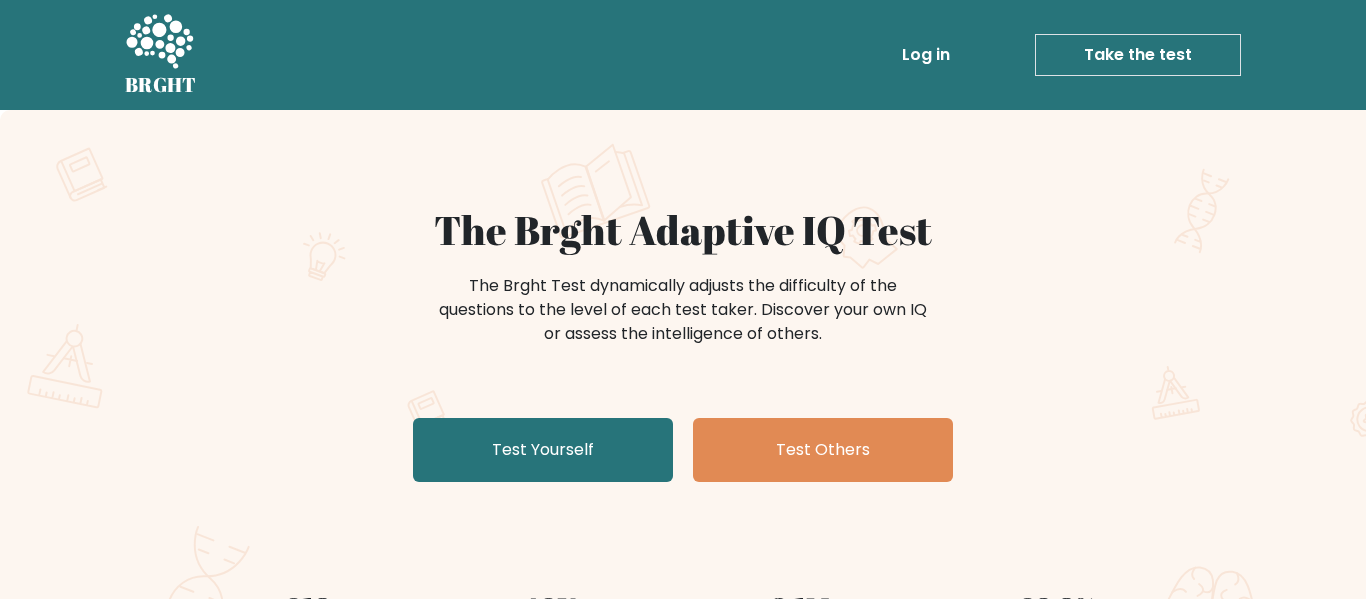 scroll, scrollTop: 0, scrollLeft: 0, axis: both 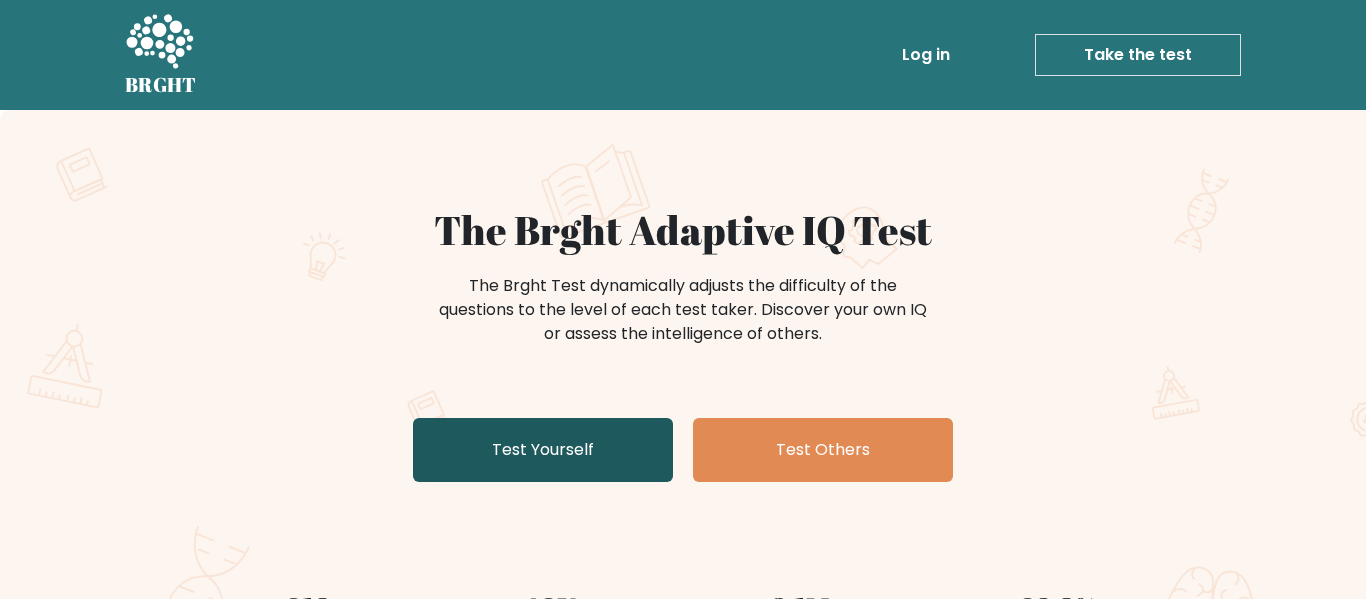 click on "Test Yourself" at bounding box center (543, 450) 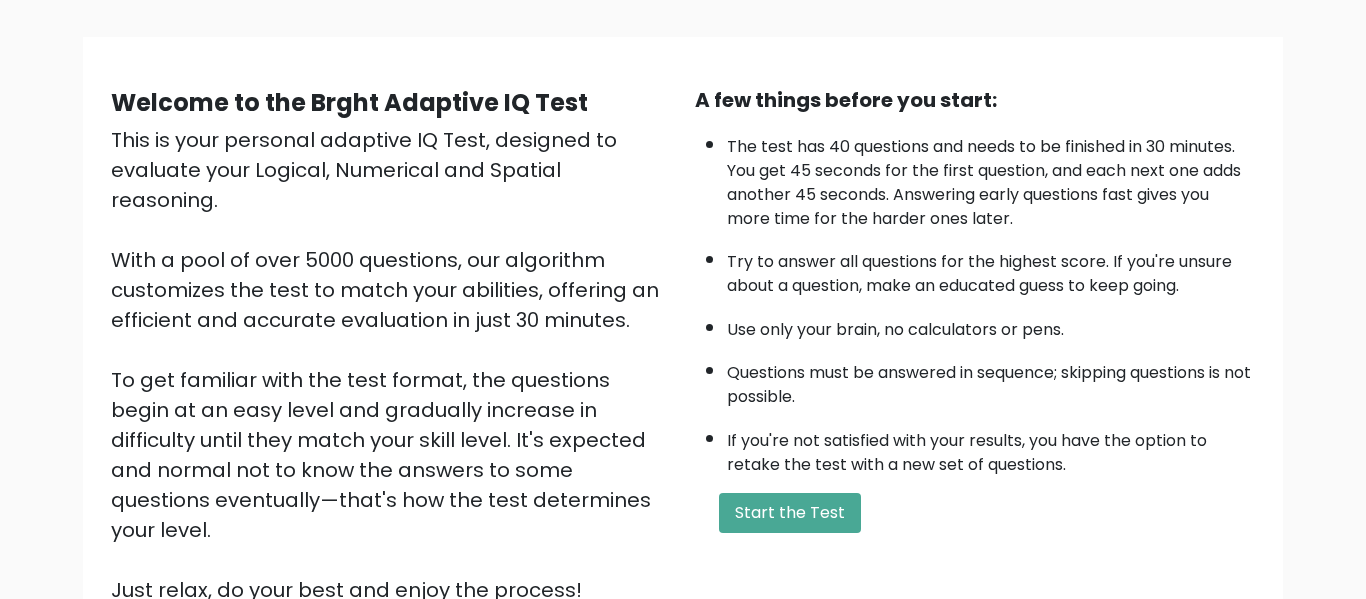 scroll, scrollTop: 120, scrollLeft: 0, axis: vertical 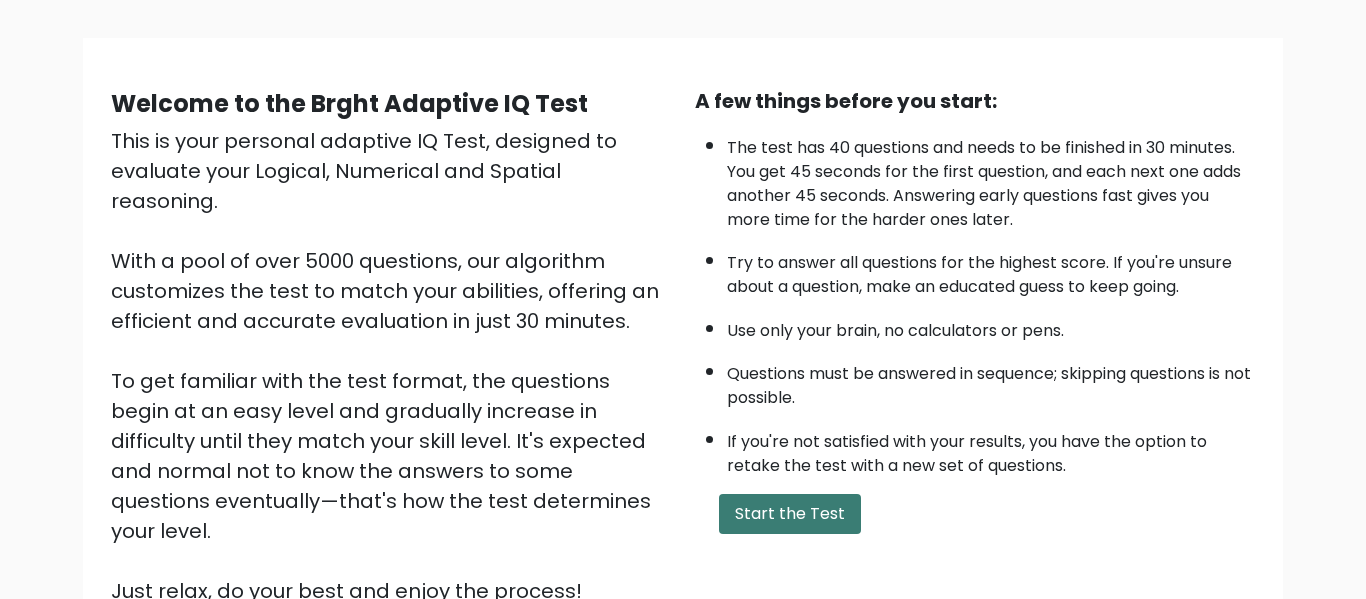 click on "Start the Test" at bounding box center [790, 514] 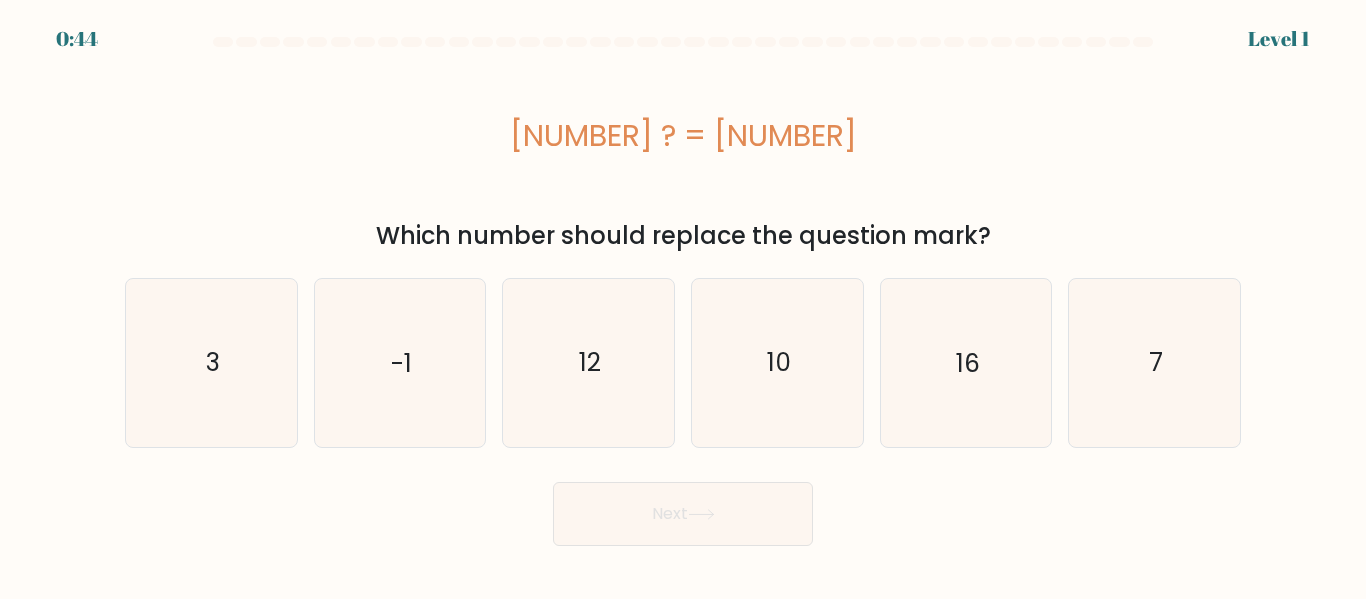 scroll, scrollTop: 0, scrollLeft: 0, axis: both 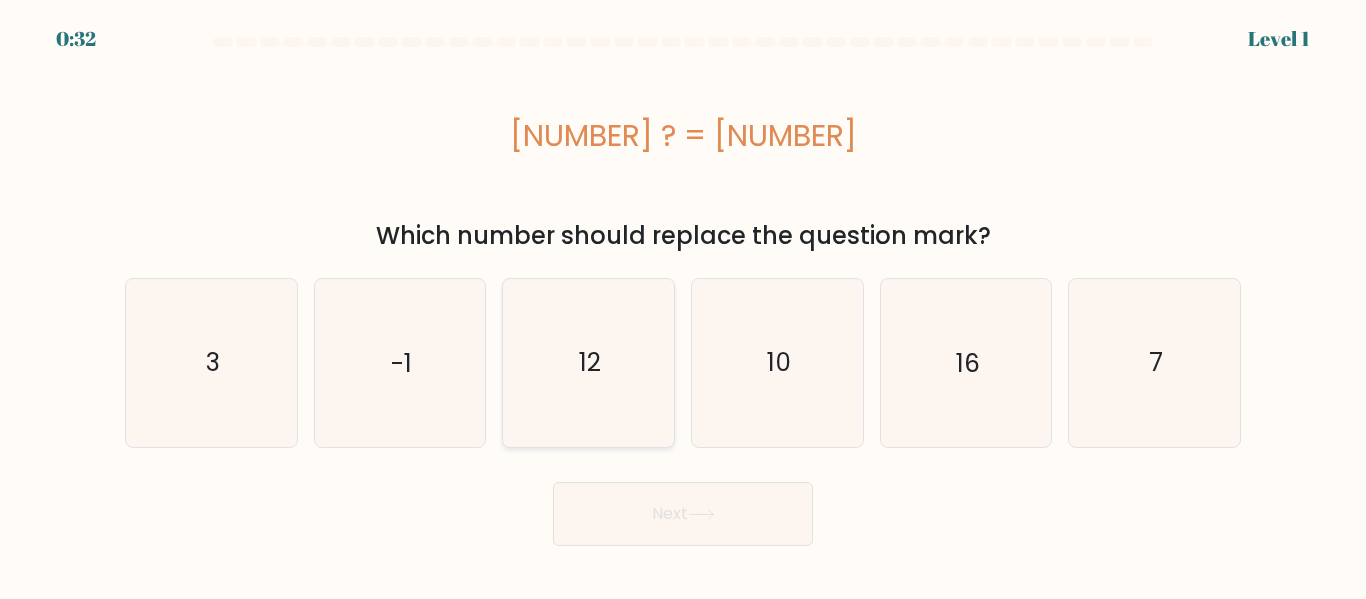 click on "12" 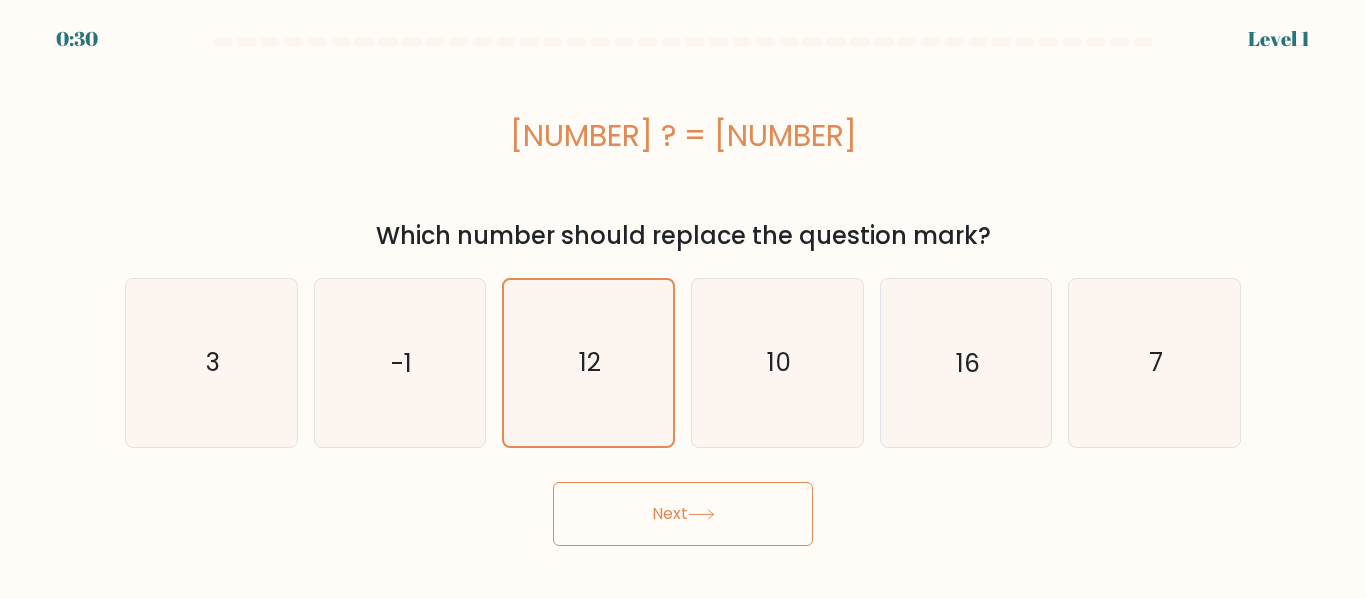 click on "Next" at bounding box center [683, 514] 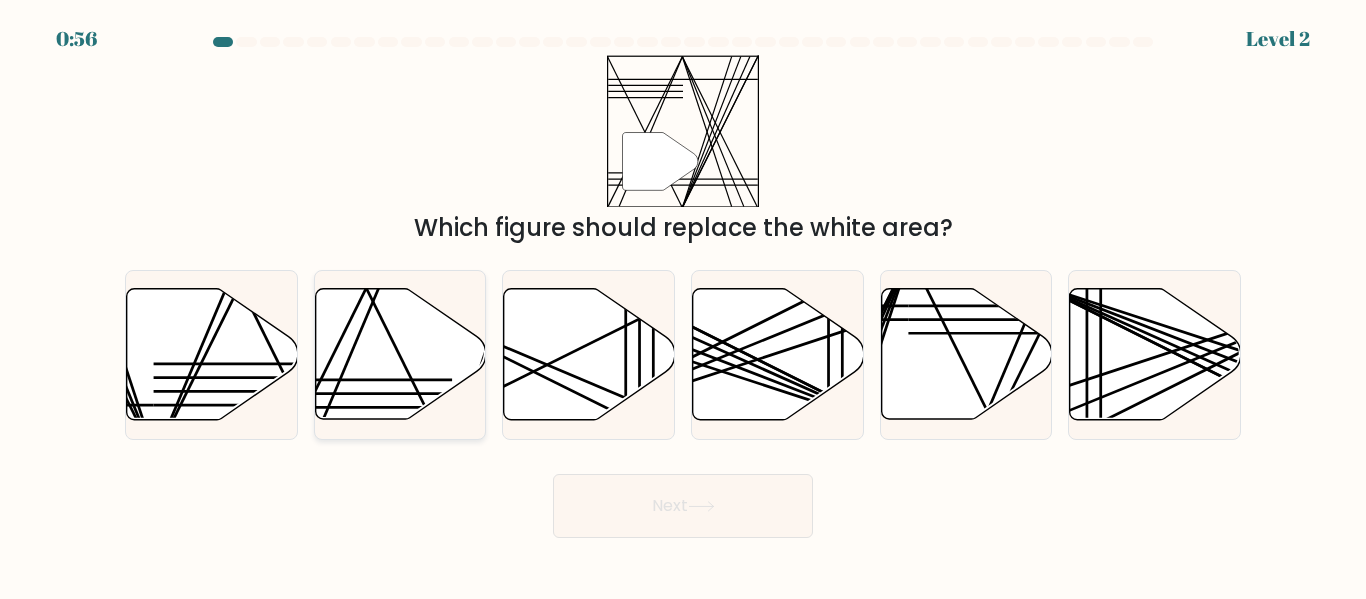 click 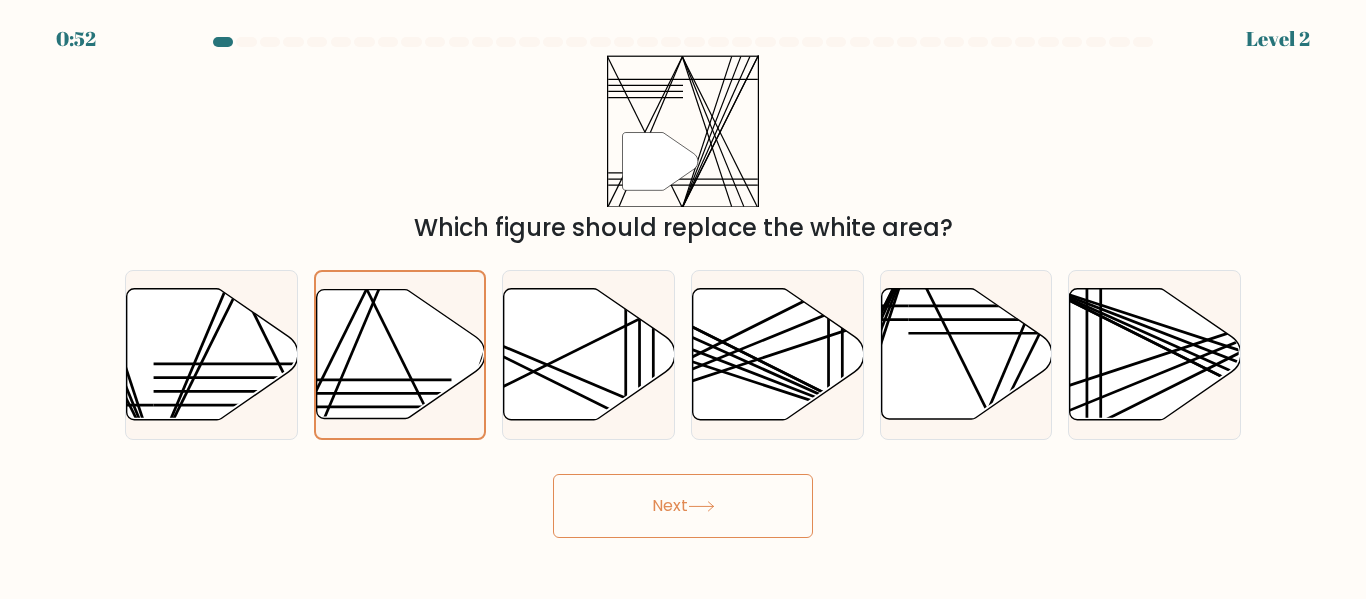 click on "Next" at bounding box center [683, 506] 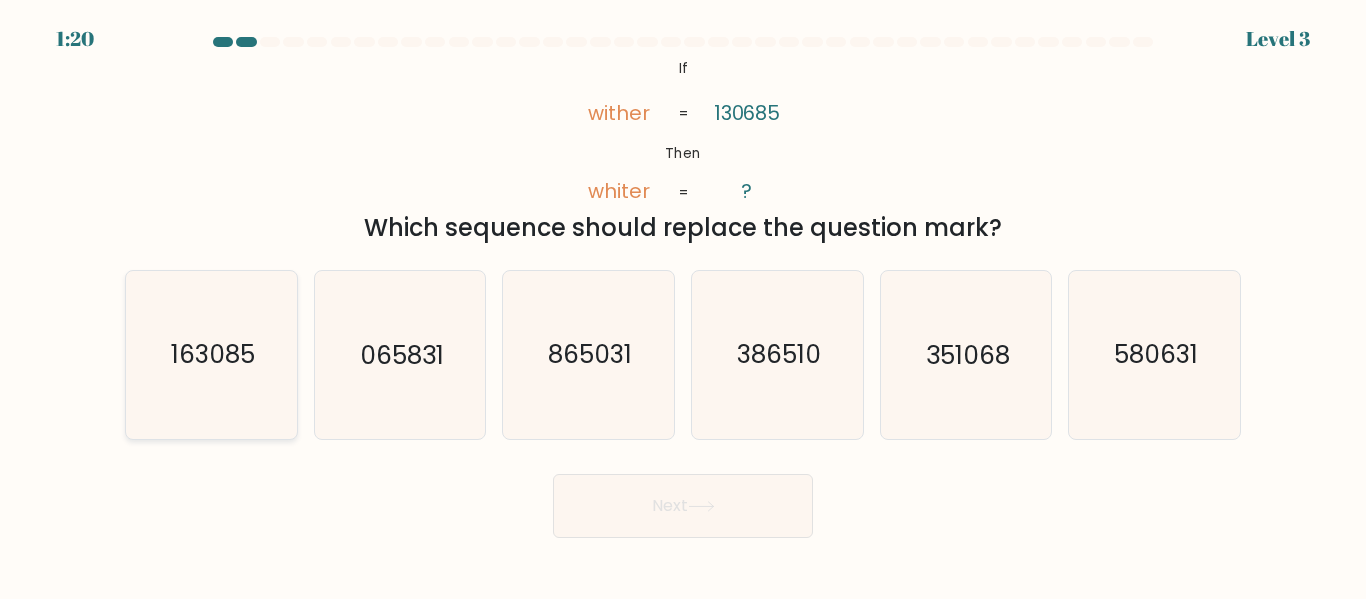 click on "163085" 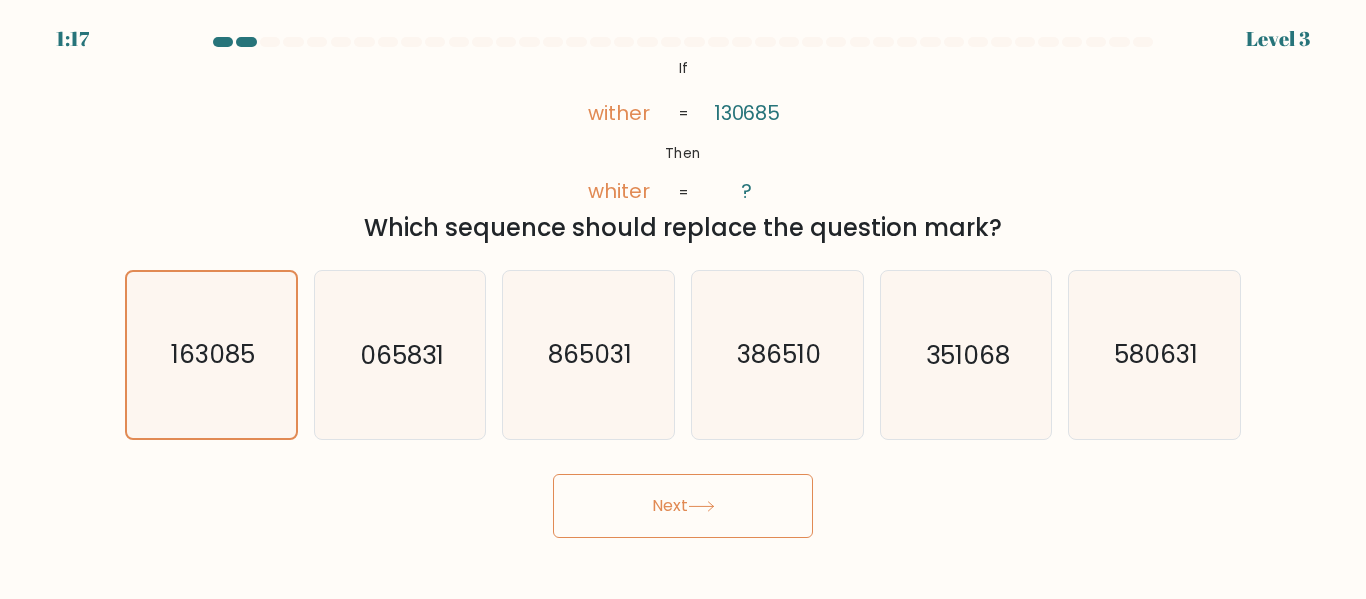 click on "Next" at bounding box center (683, 506) 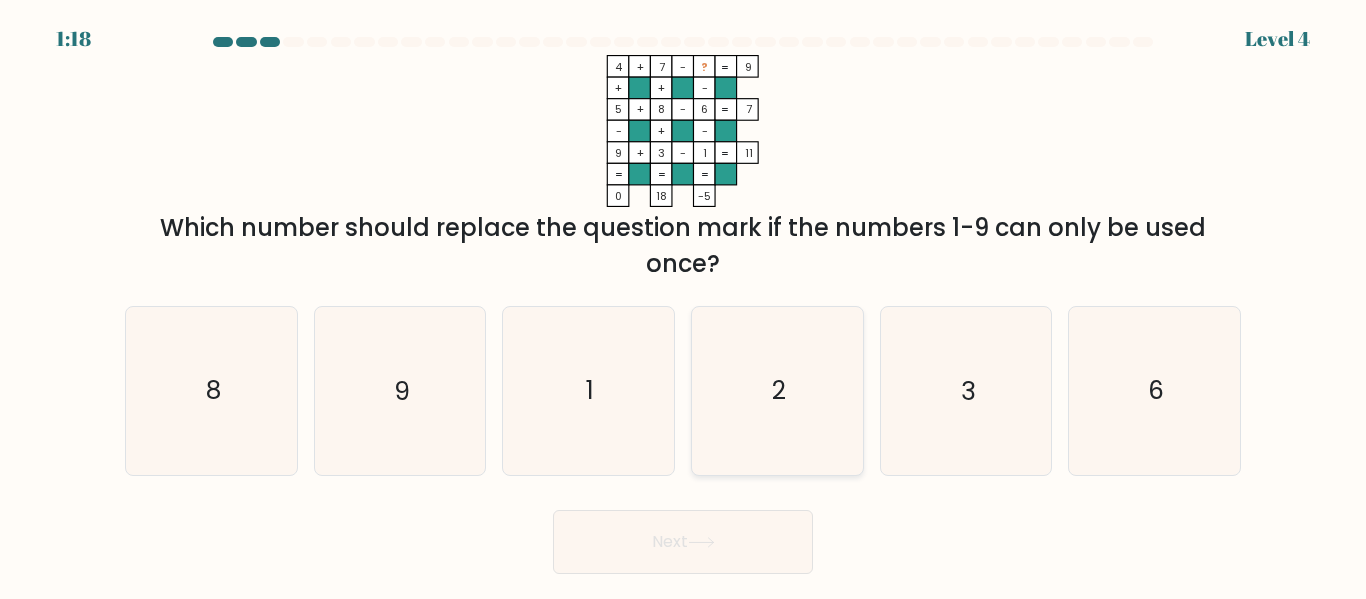 click on "2" 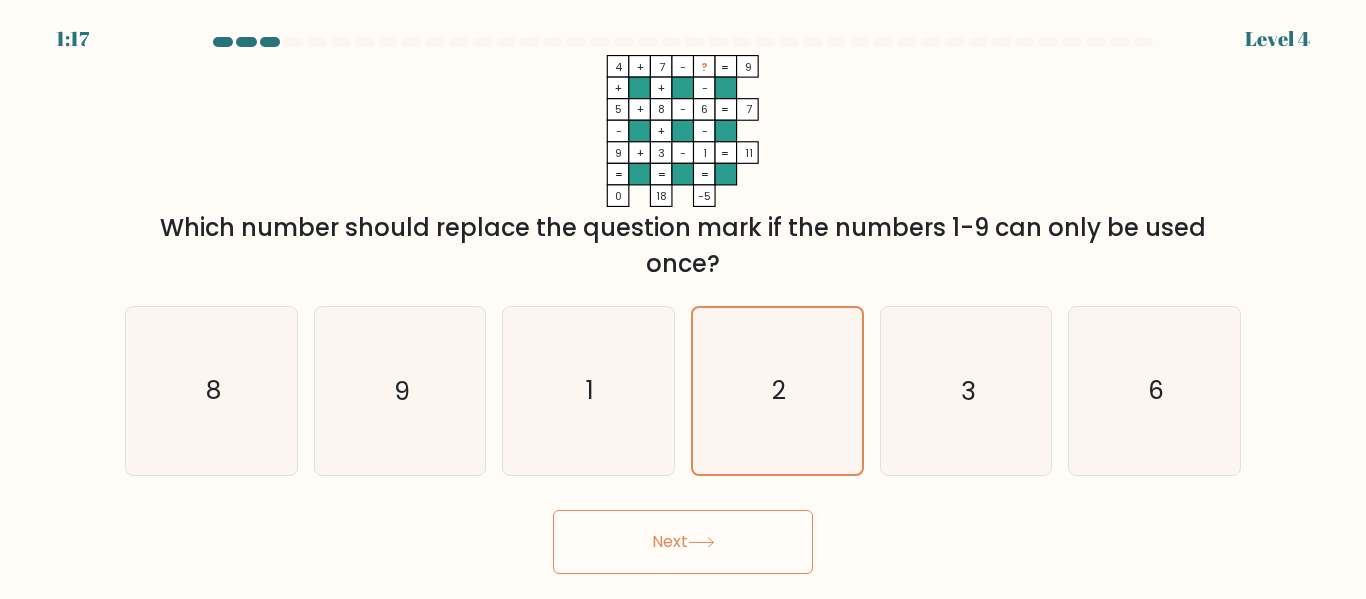 click on "Next" at bounding box center [683, 542] 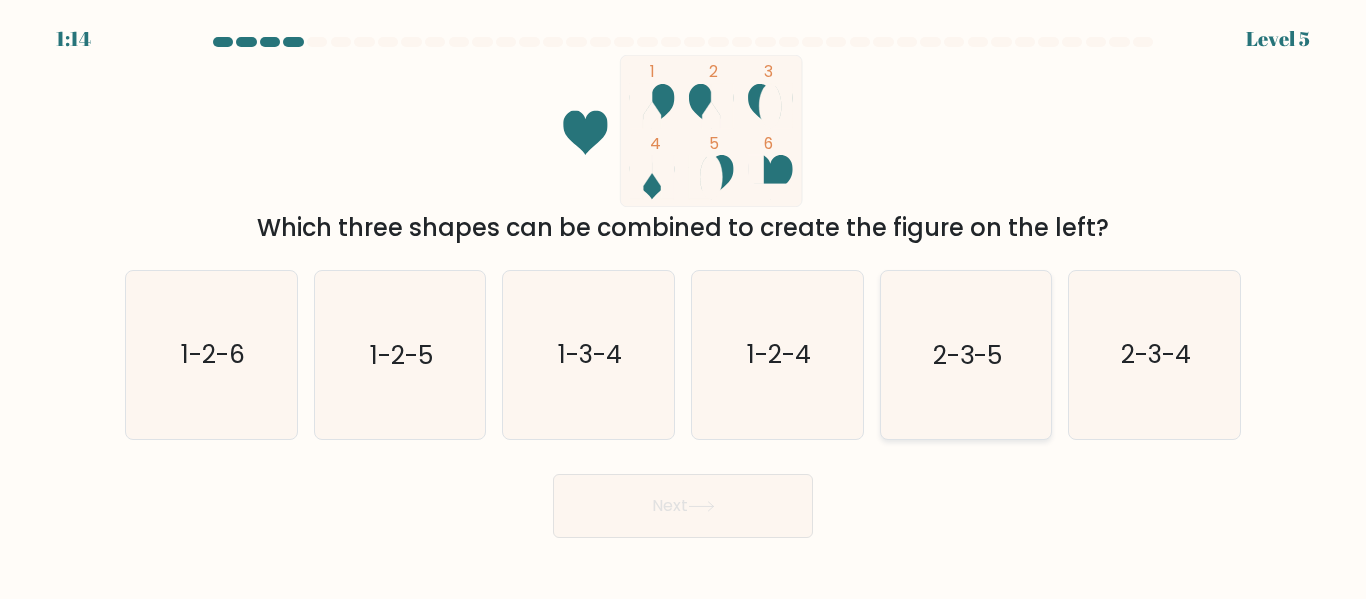 click on "2-3-5" 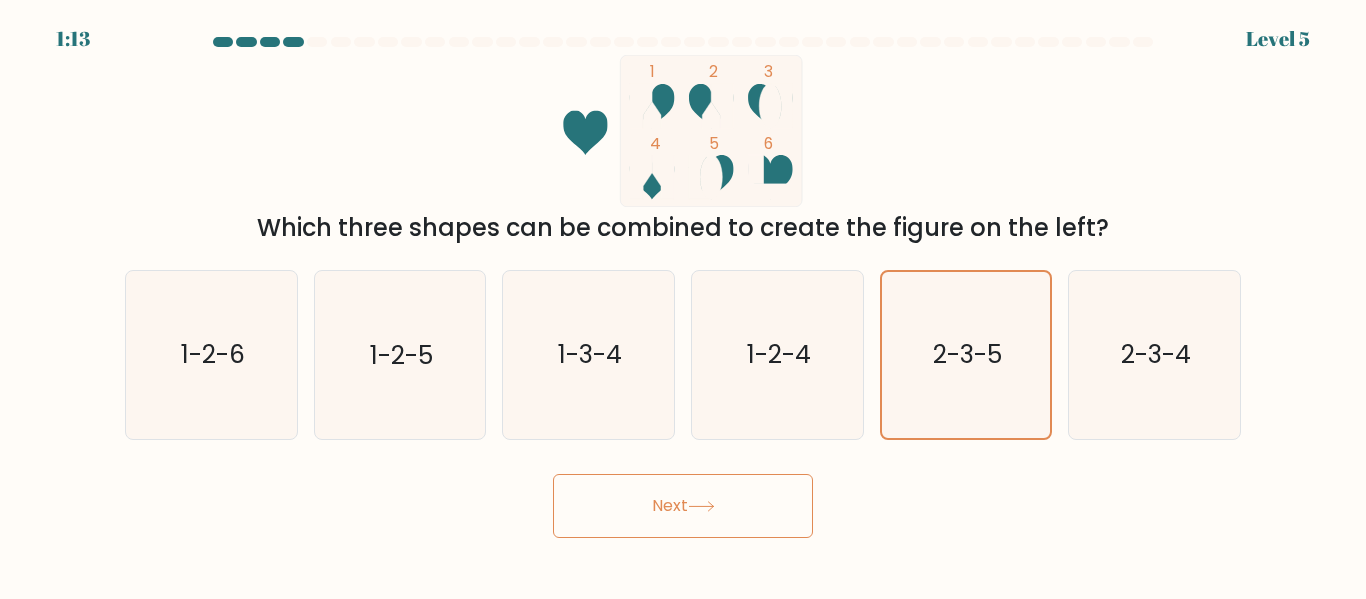 click on "Next" at bounding box center (683, 506) 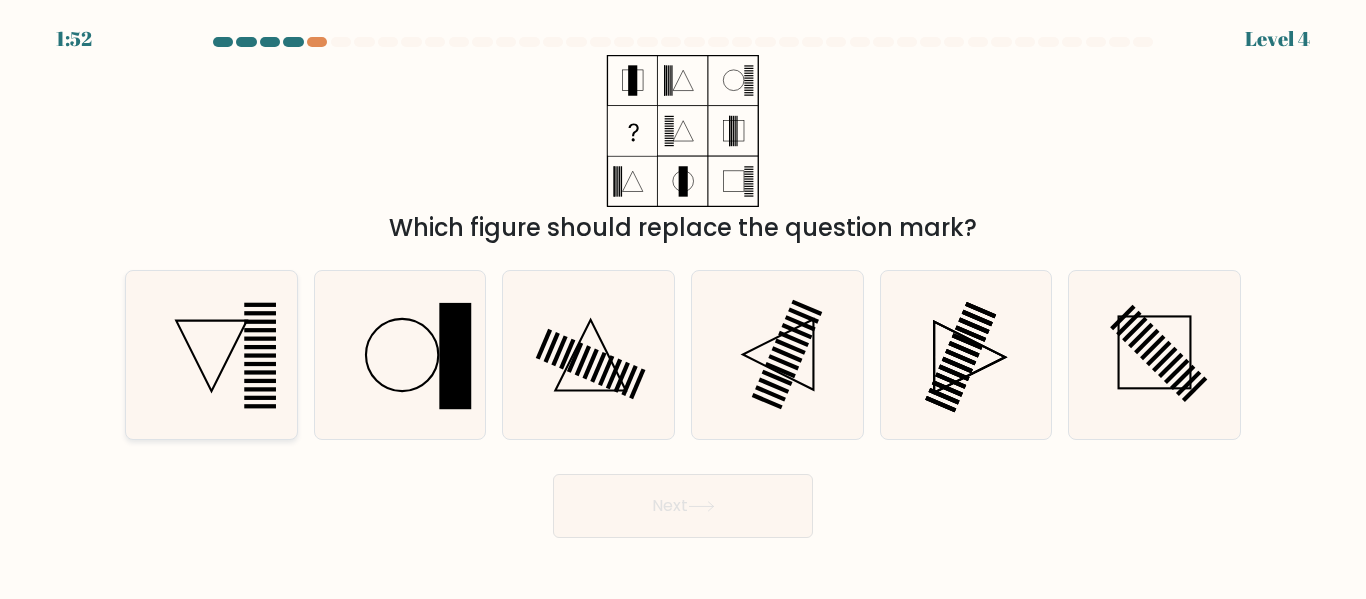 click 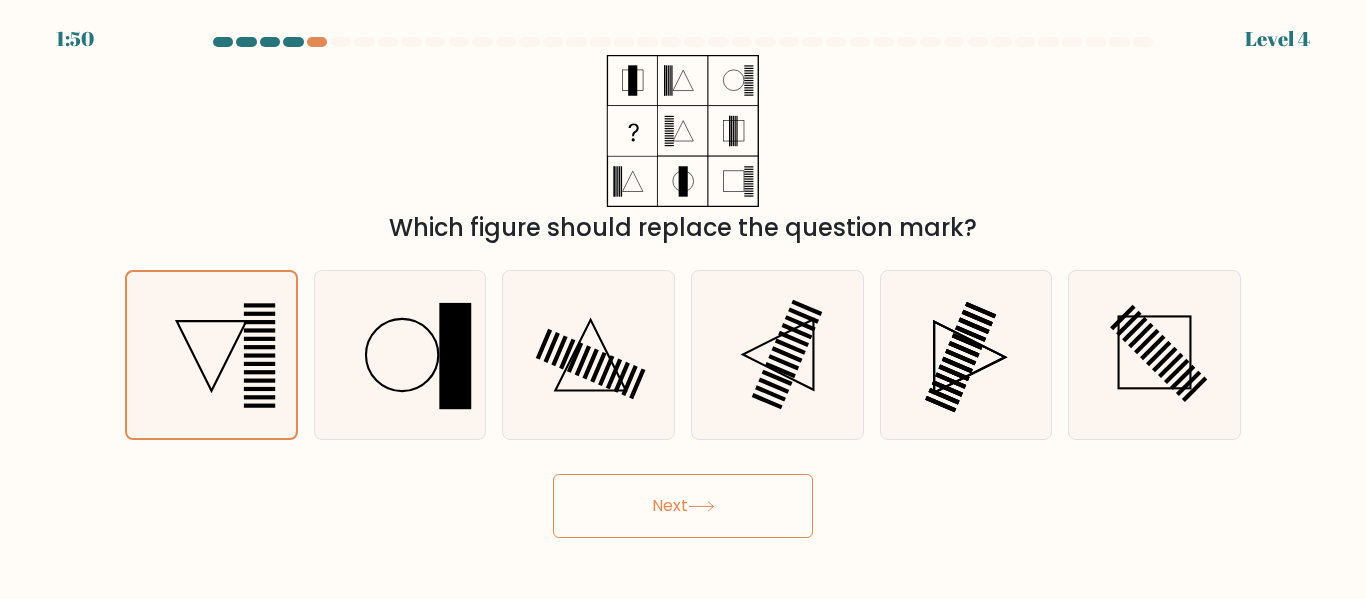 click on "Next" at bounding box center (683, 506) 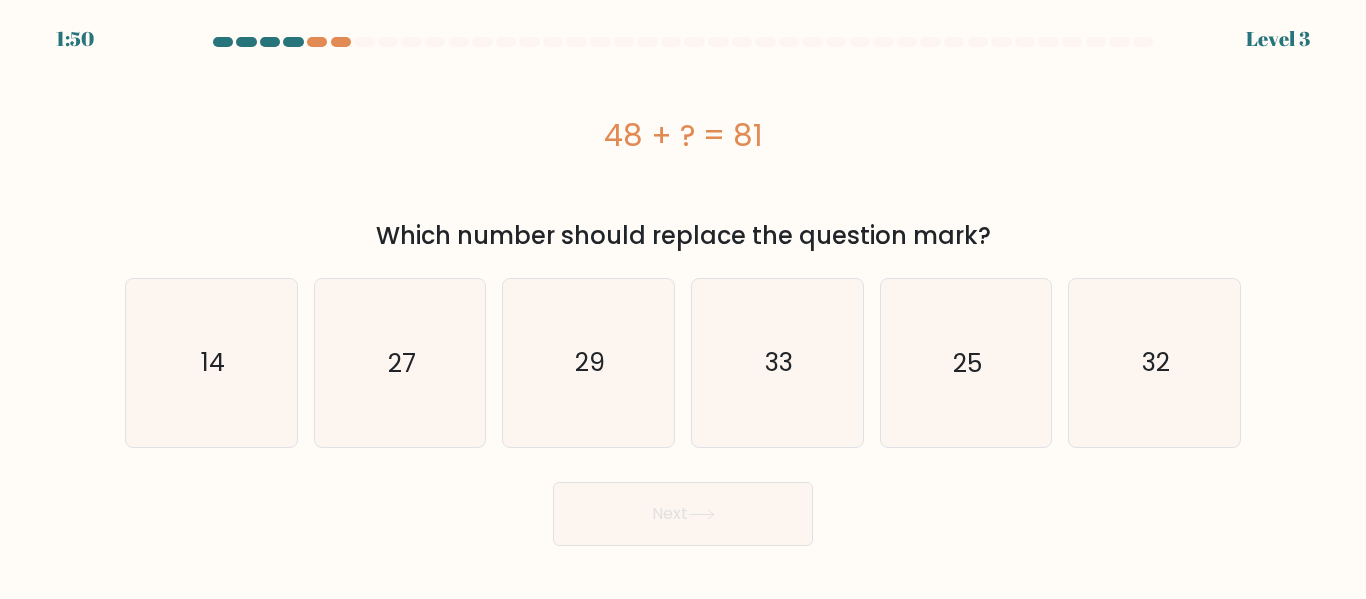 click on "Next" at bounding box center [683, 509] 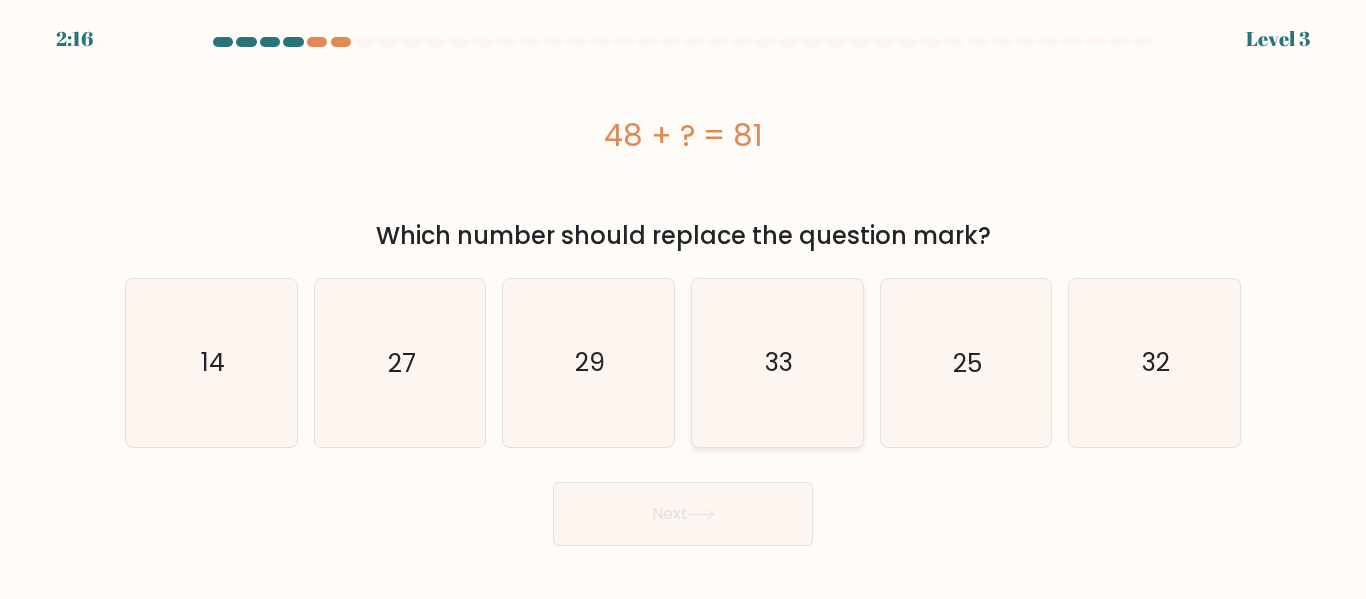 click on "33" 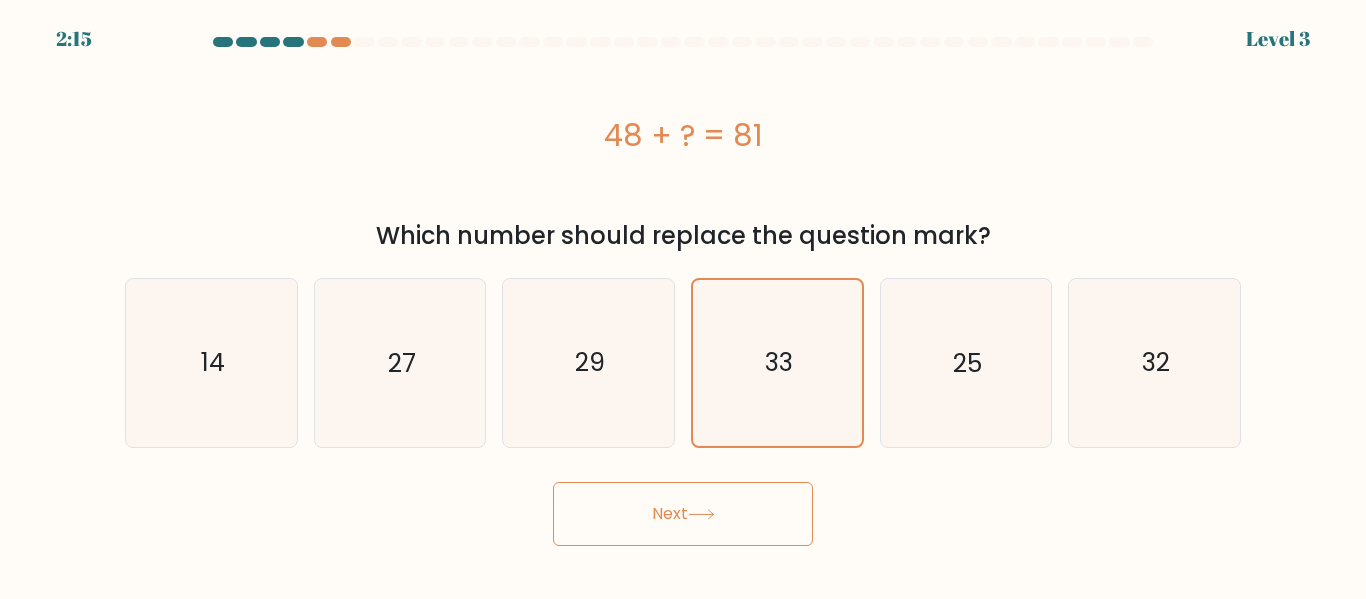 click on "Next" at bounding box center [683, 514] 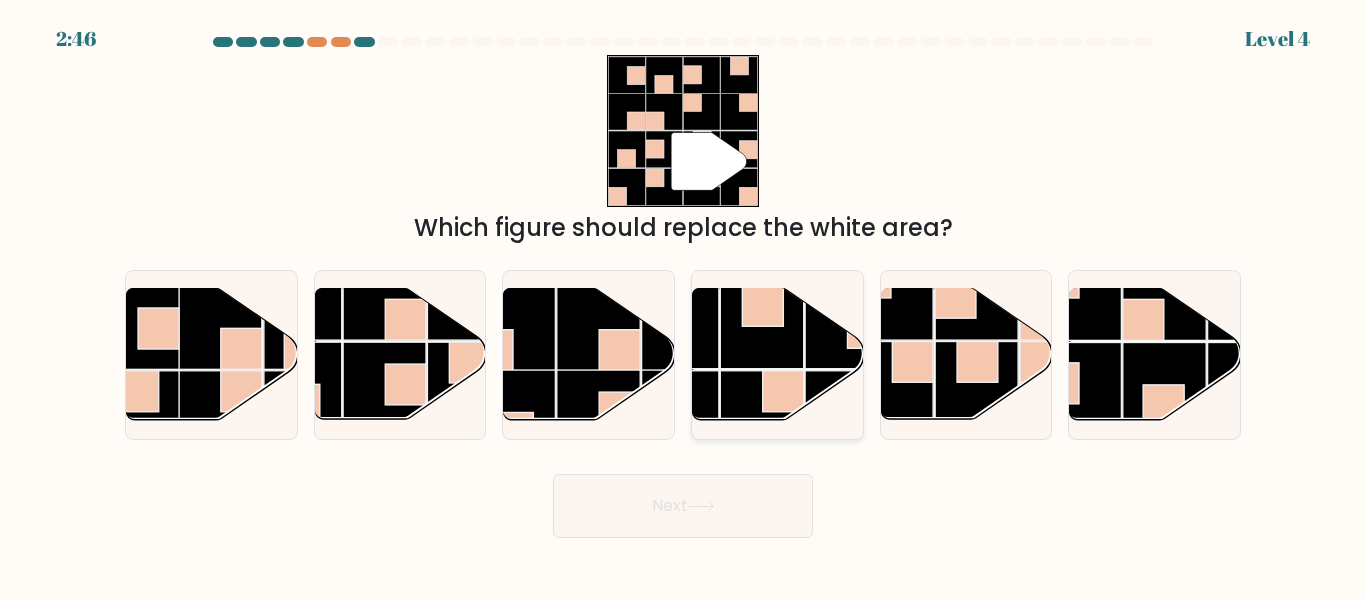 click 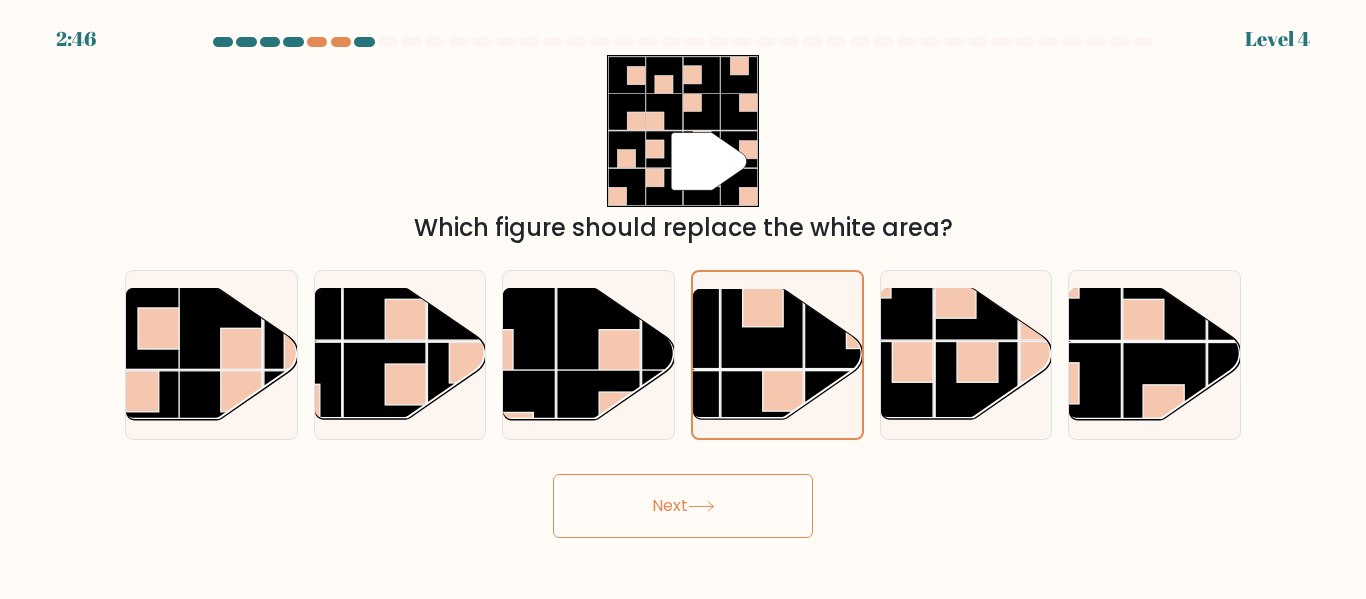 click on "Next" at bounding box center [683, 506] 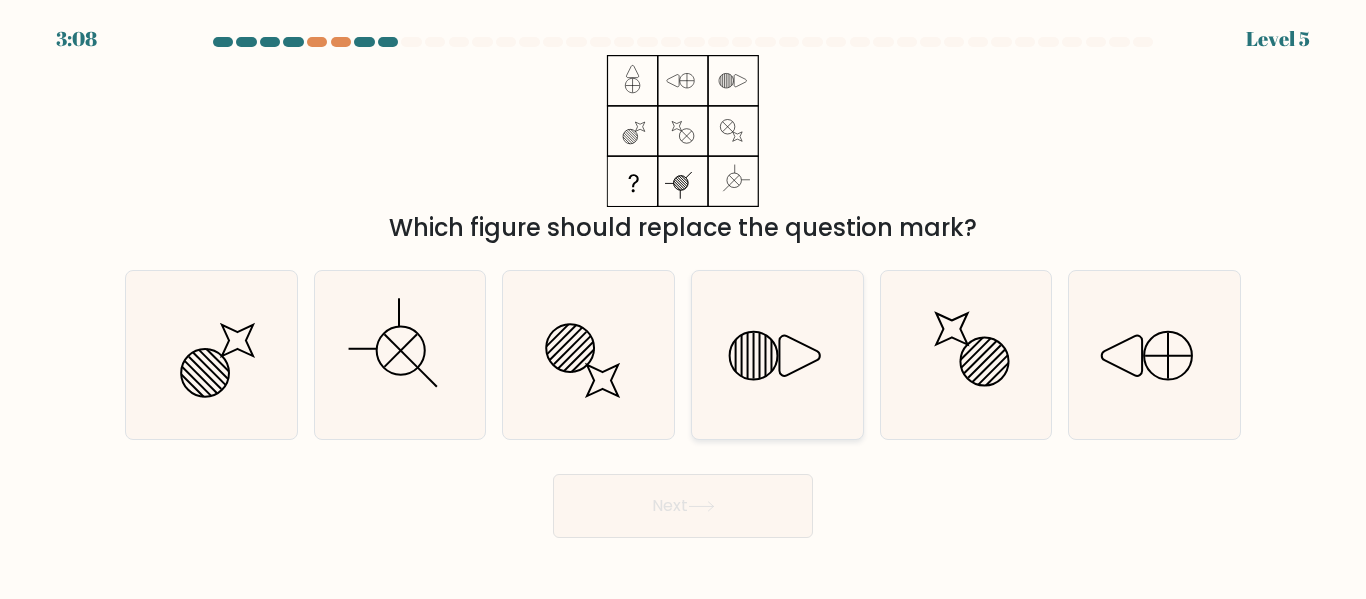 click 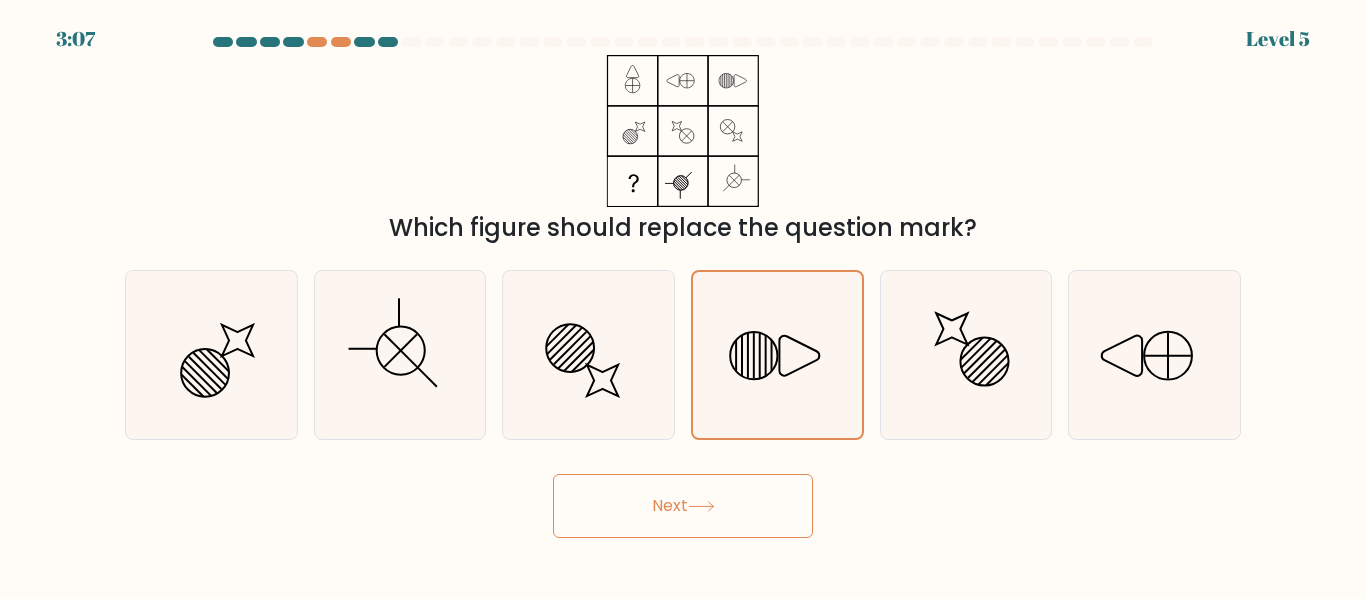 click on "Next" at bounding box center [683, 506] 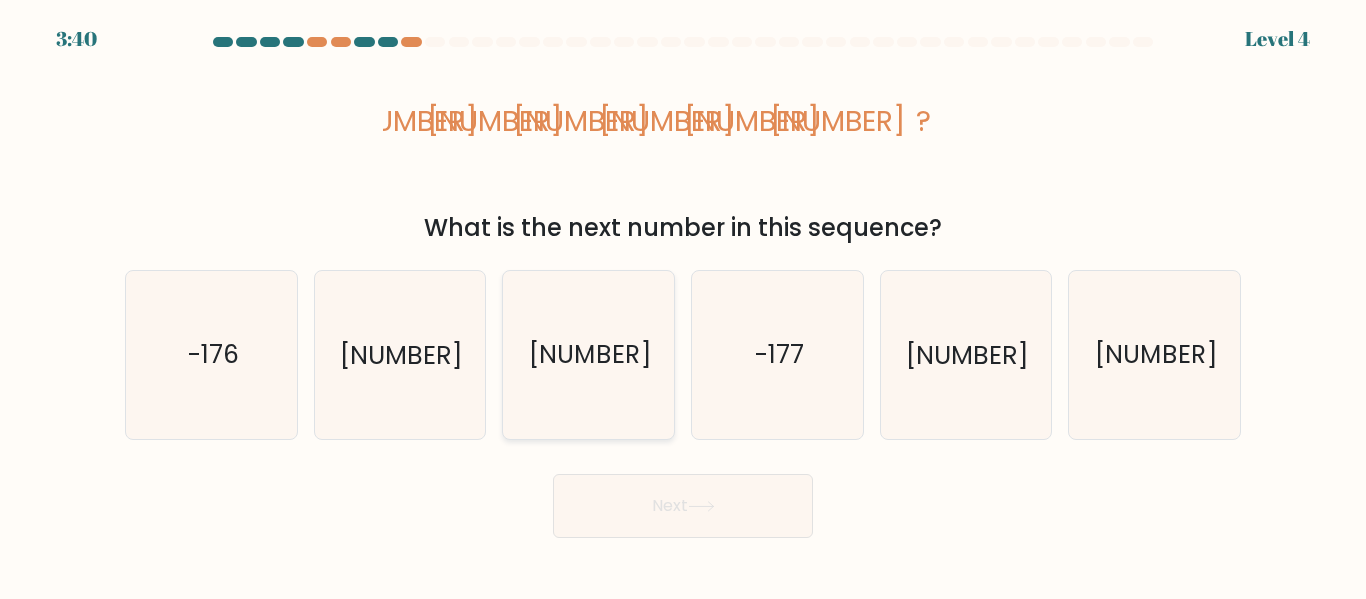 click on "[NUMBER]" 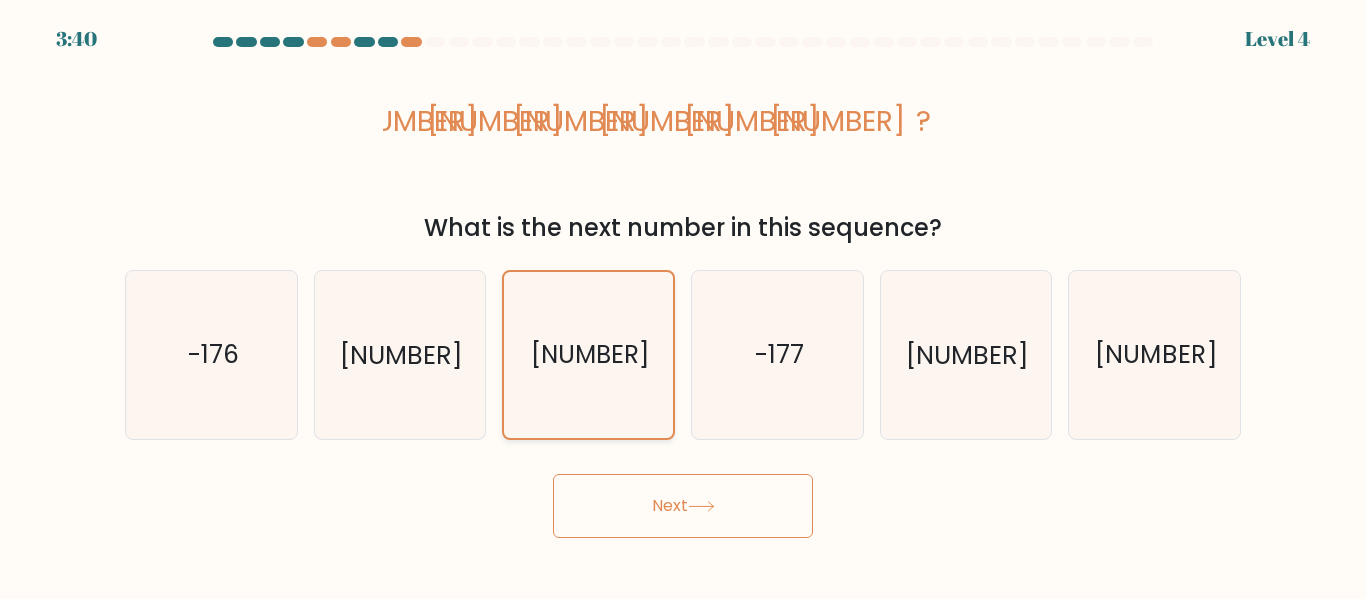 click on "[NUMBER]" 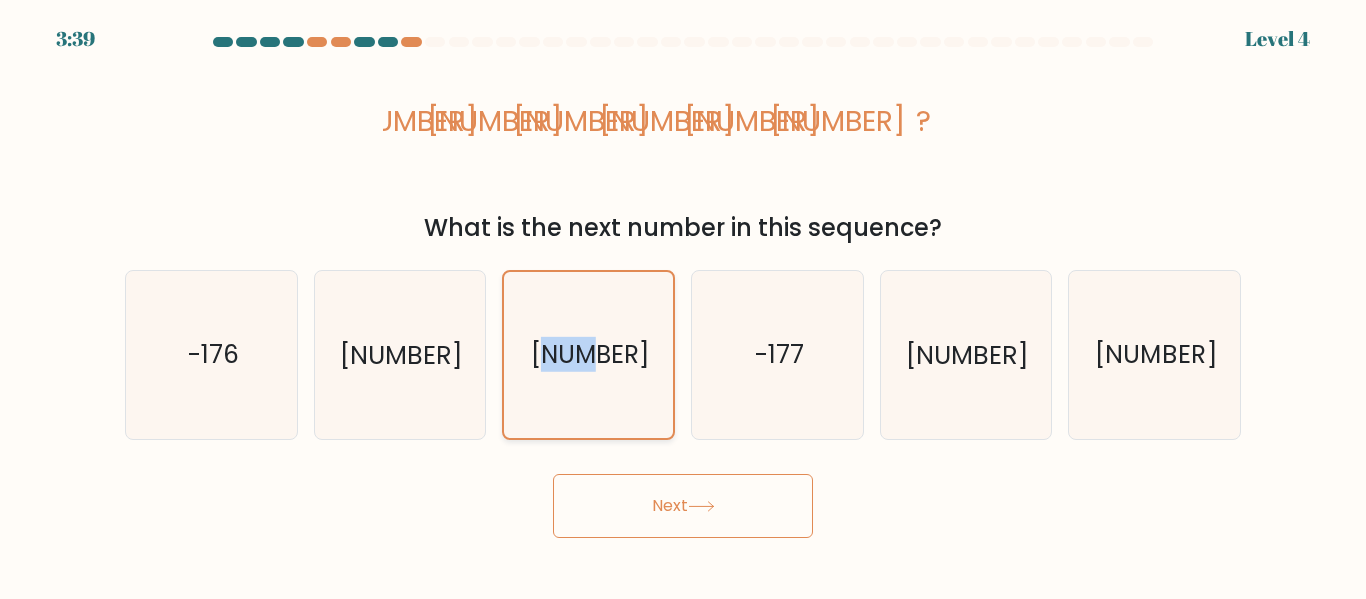 click on "[NUMBER]" 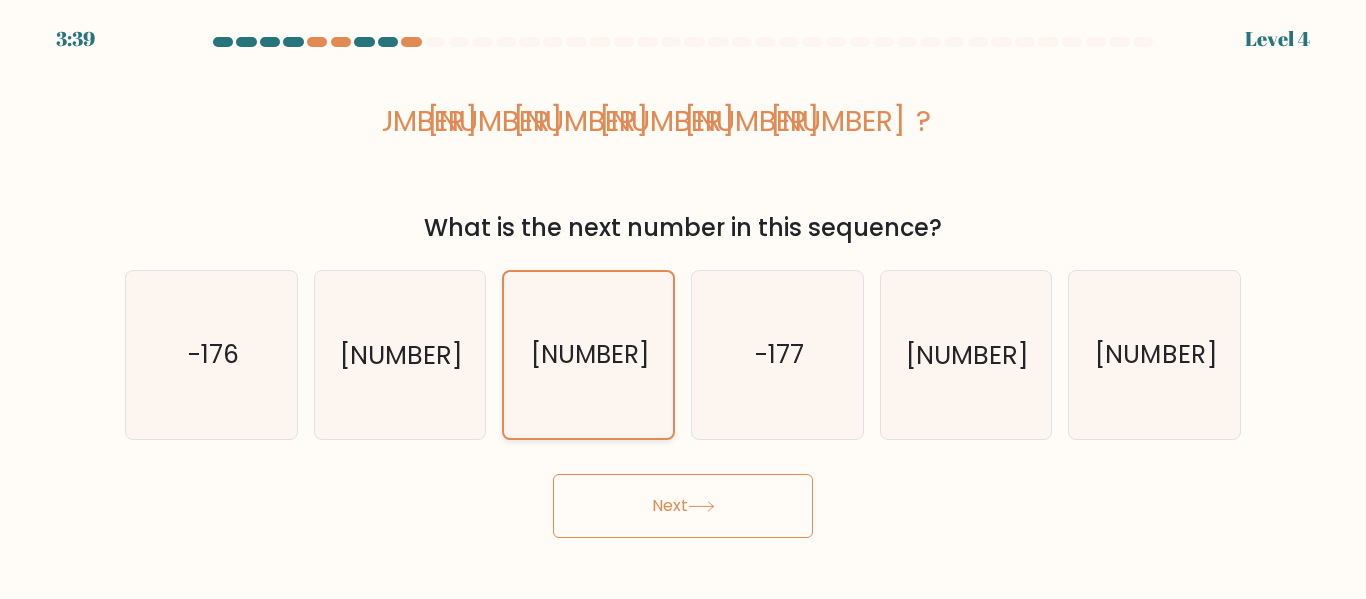 click on "[NUMBER]" 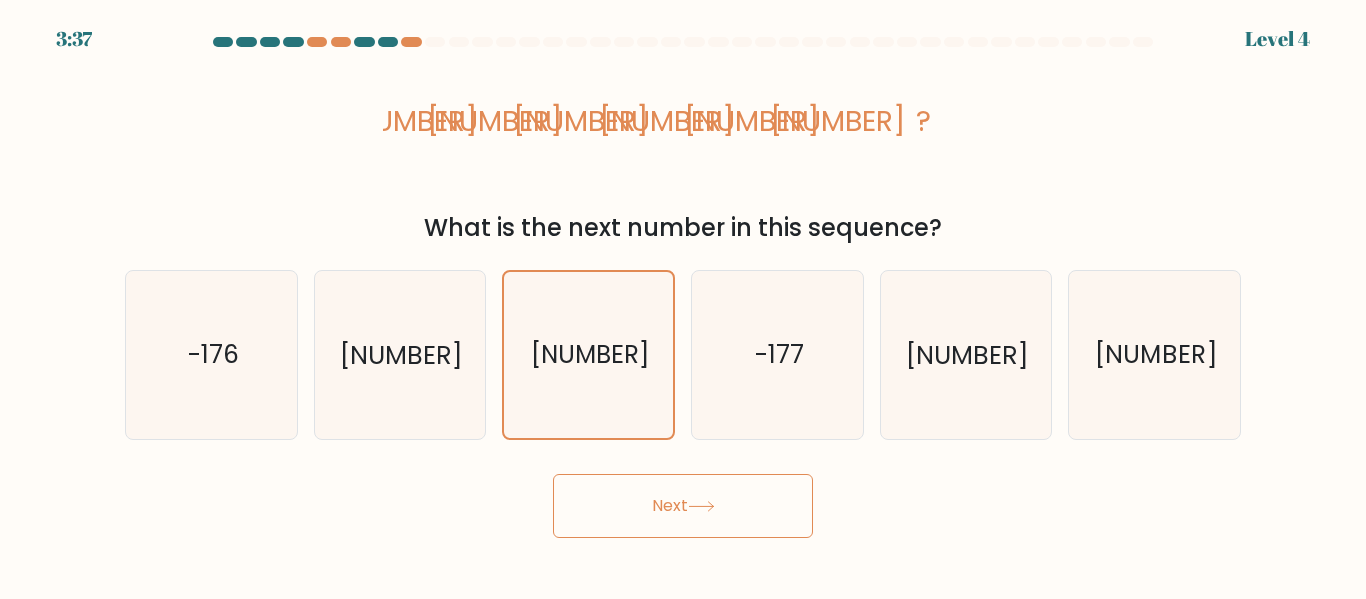click on "Next" at bounding box center (683, 506) 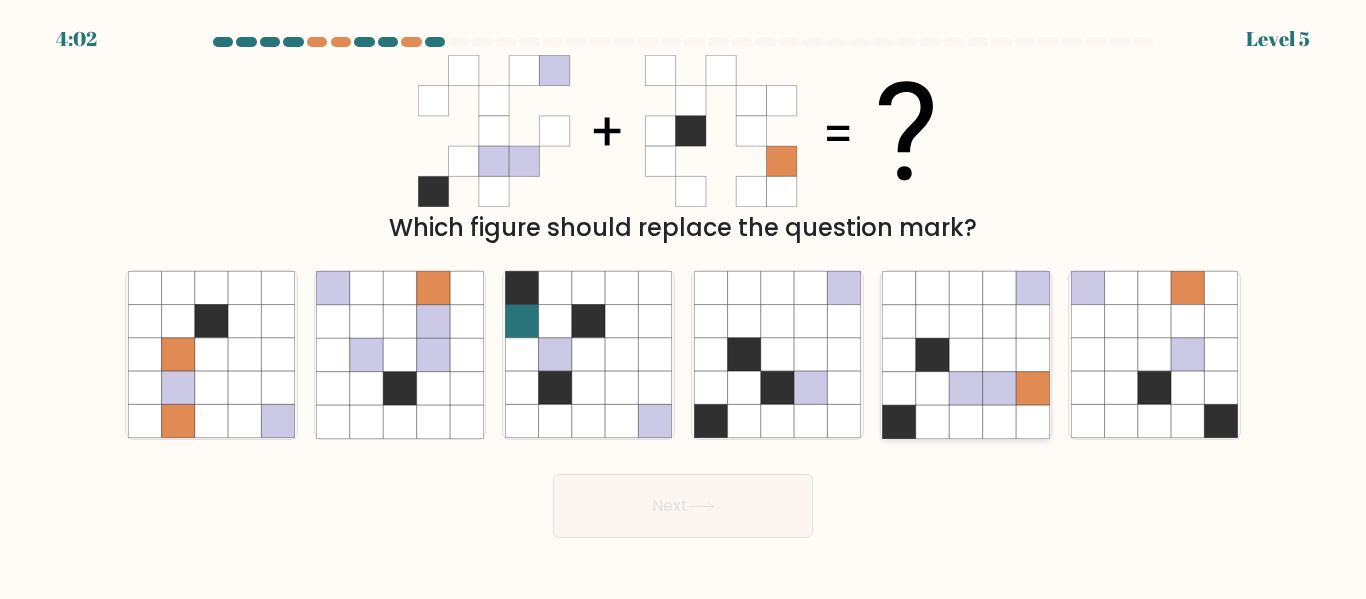 click 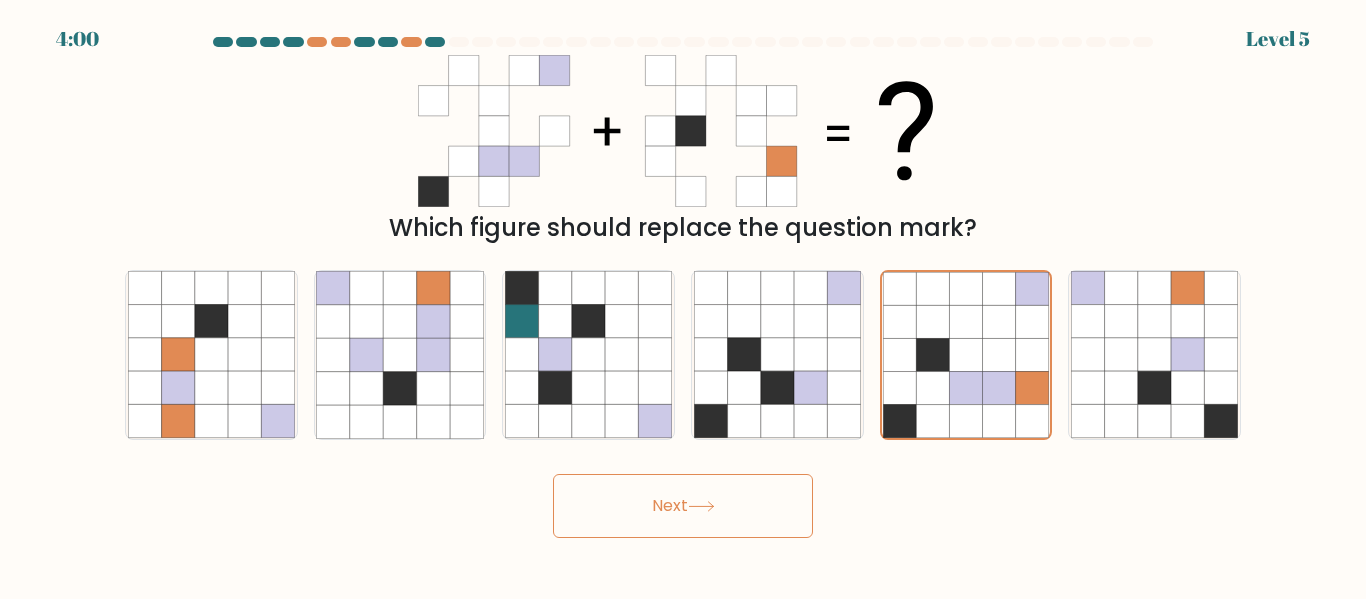 click on "Next" at bounding box center (683, 506) 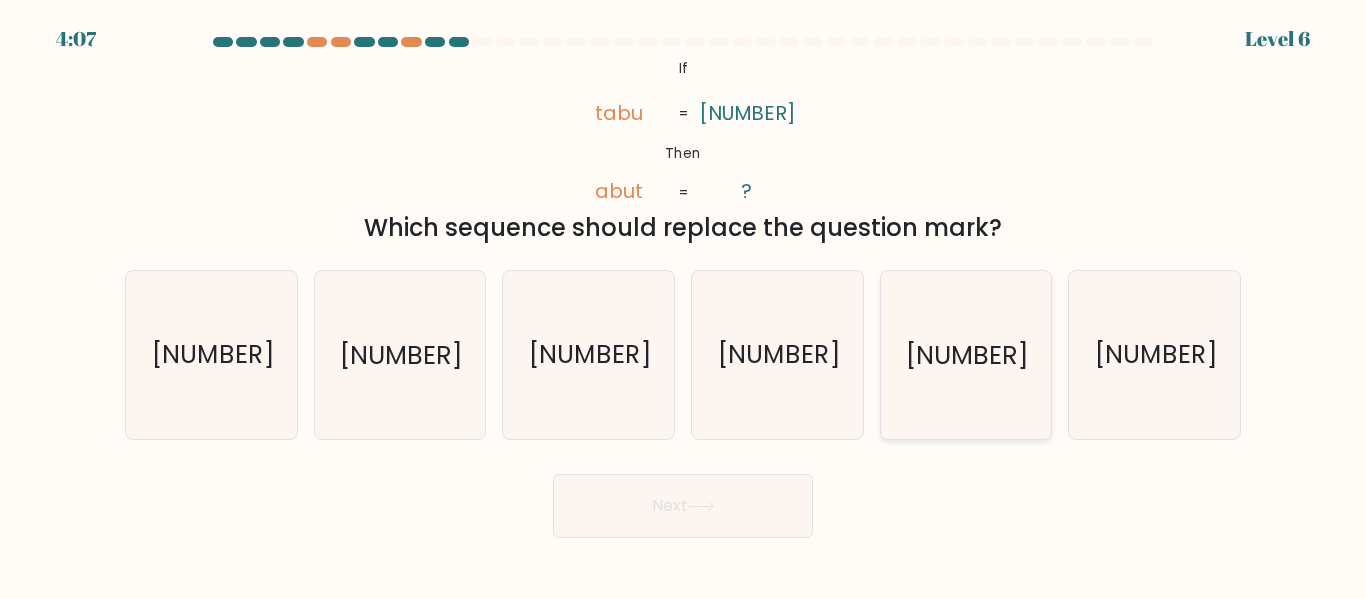 click on "[NUMBER]" 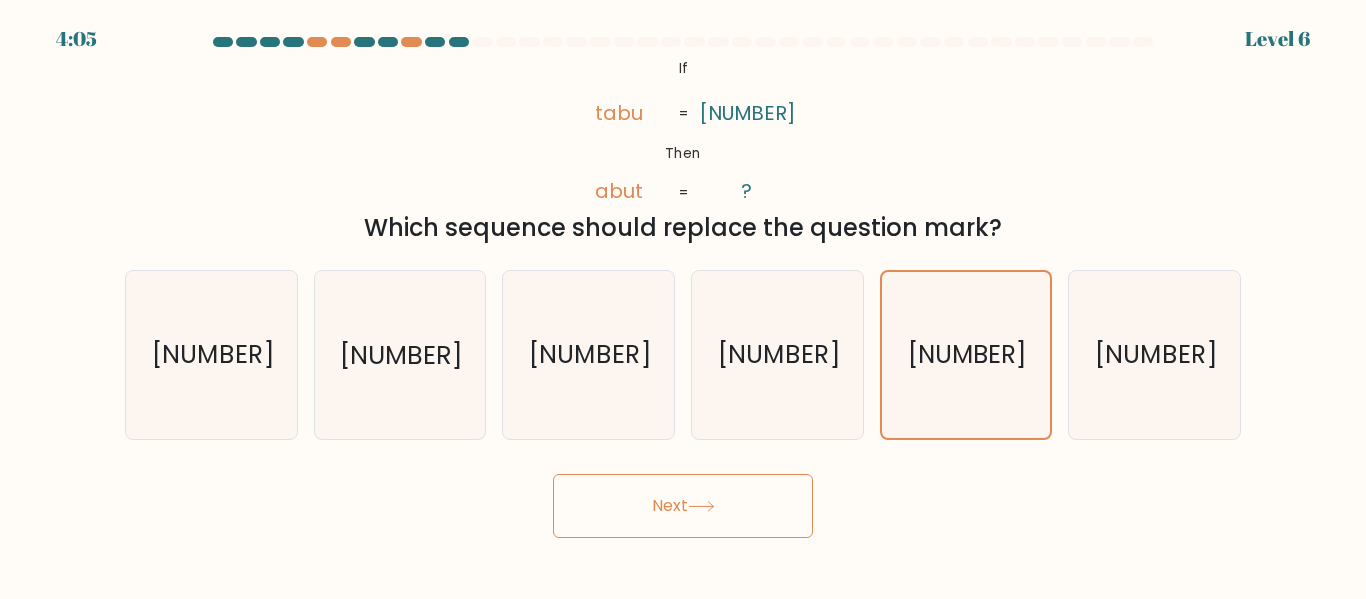 click on "Next" at bounding box center [683, 506] 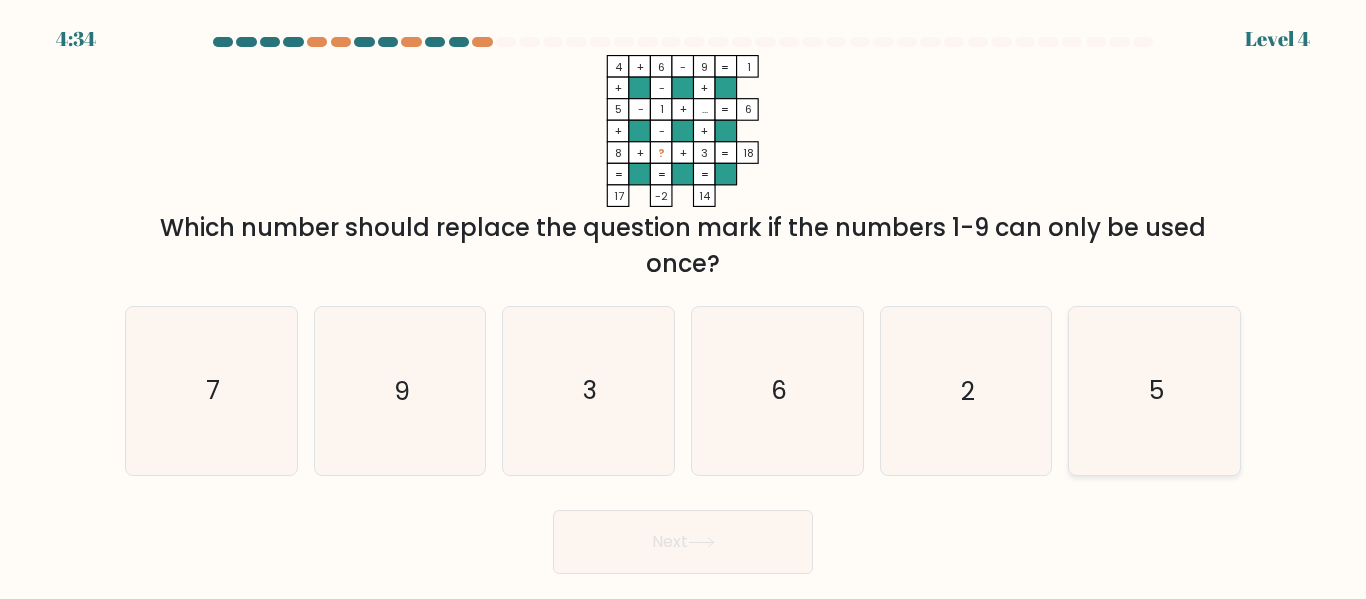click on "5" 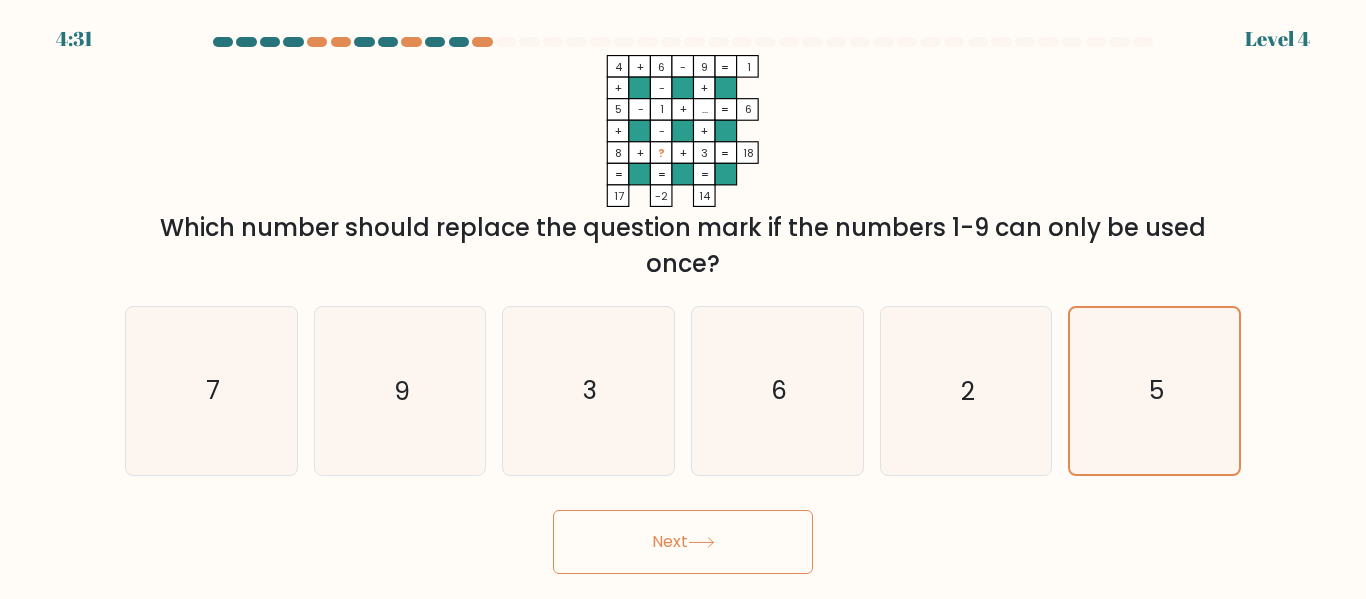 click on "Next" at bounding box center [683, 542] 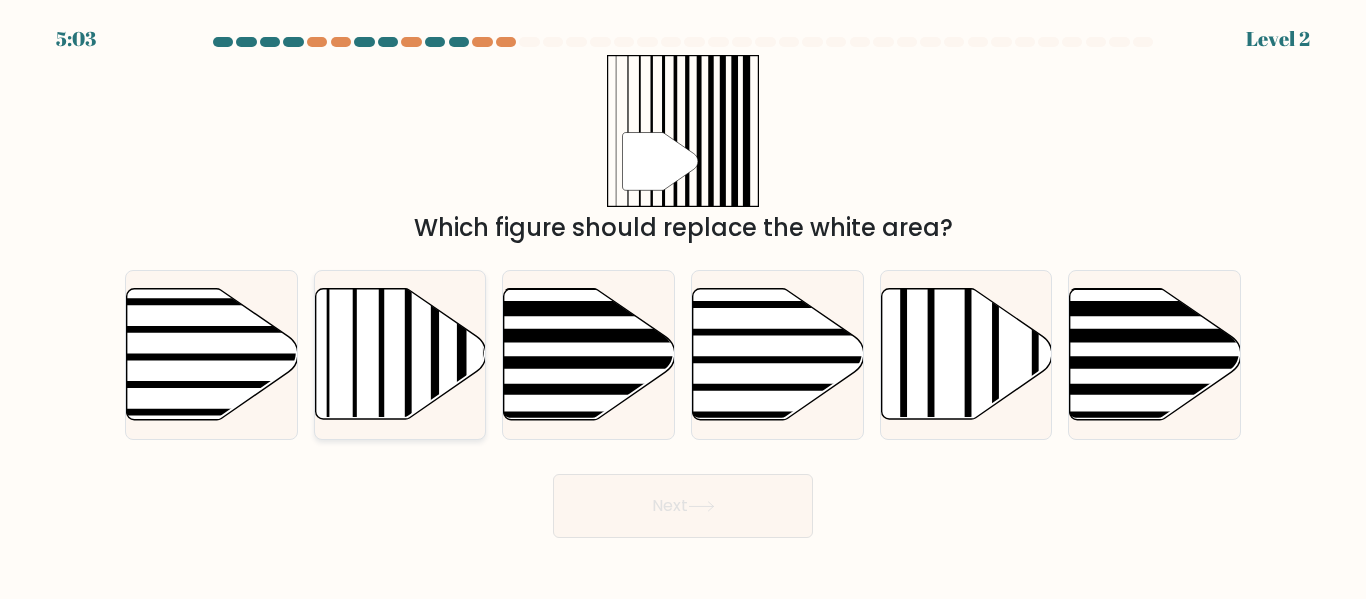 click 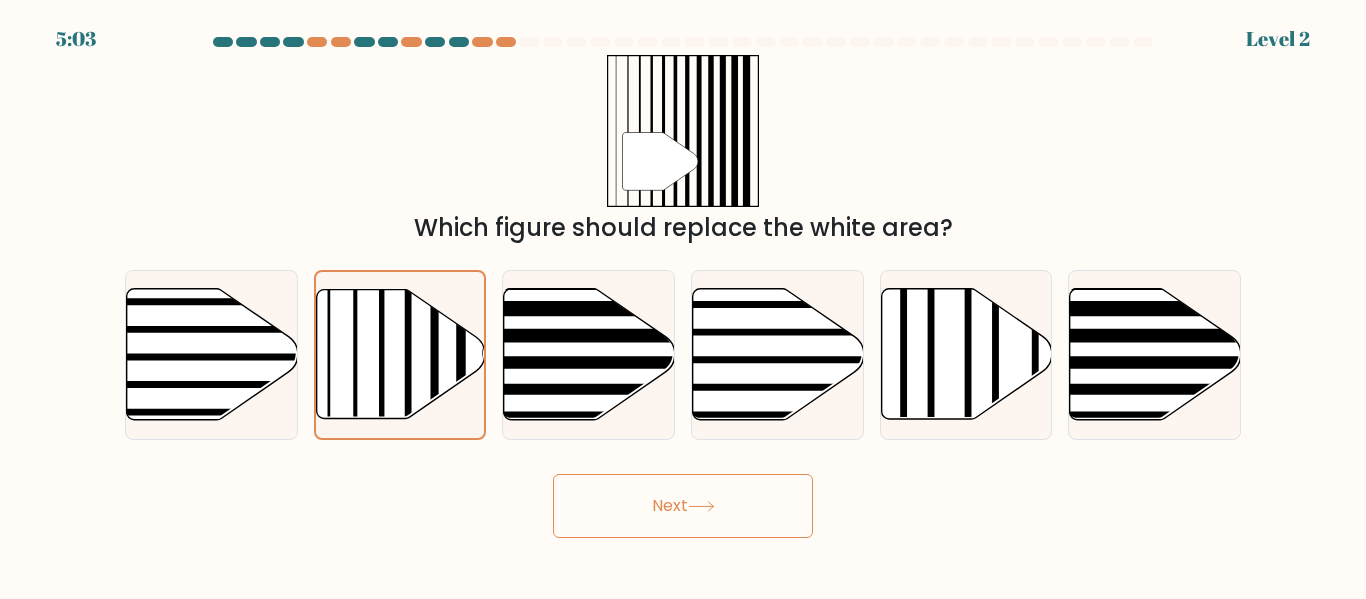 click on "Next" at bounding box center [683, 506] 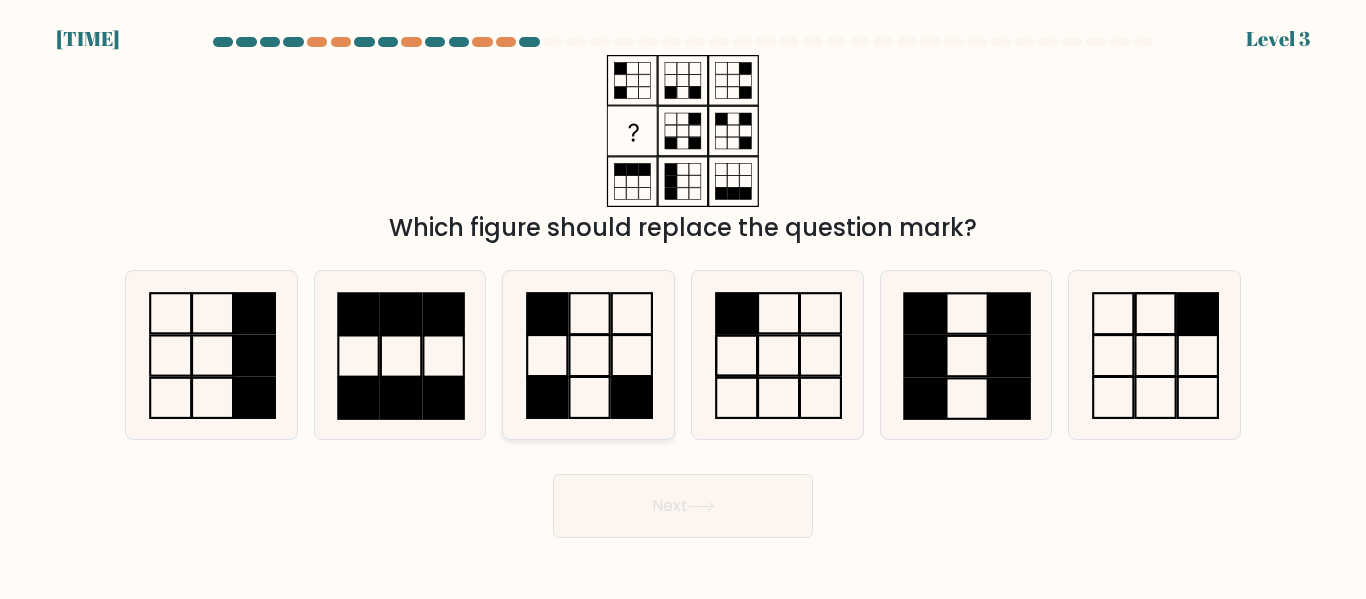 click 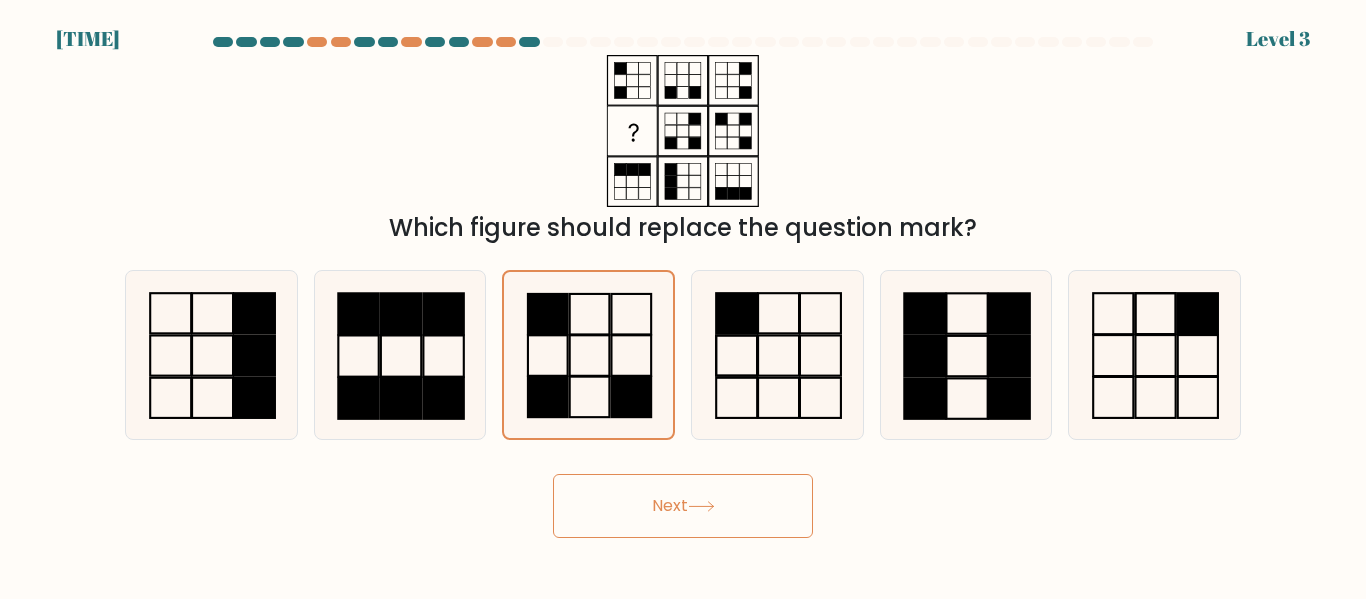 click on "Next" at bounding box center (683, 506) 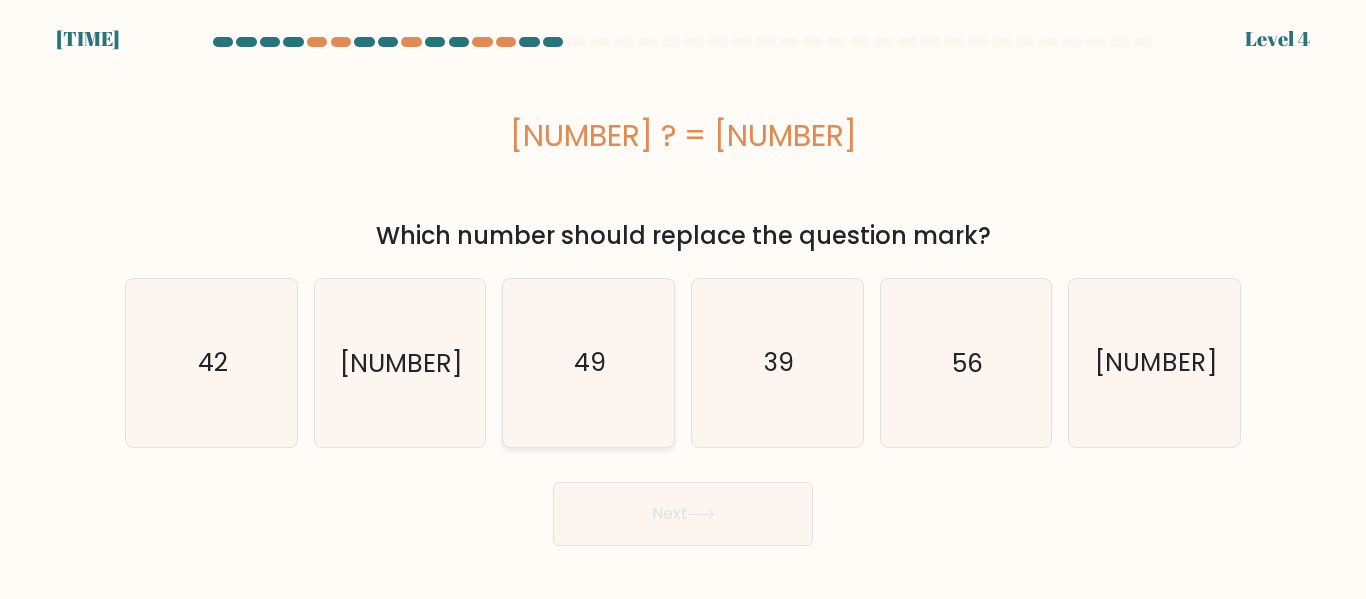 click on "49" 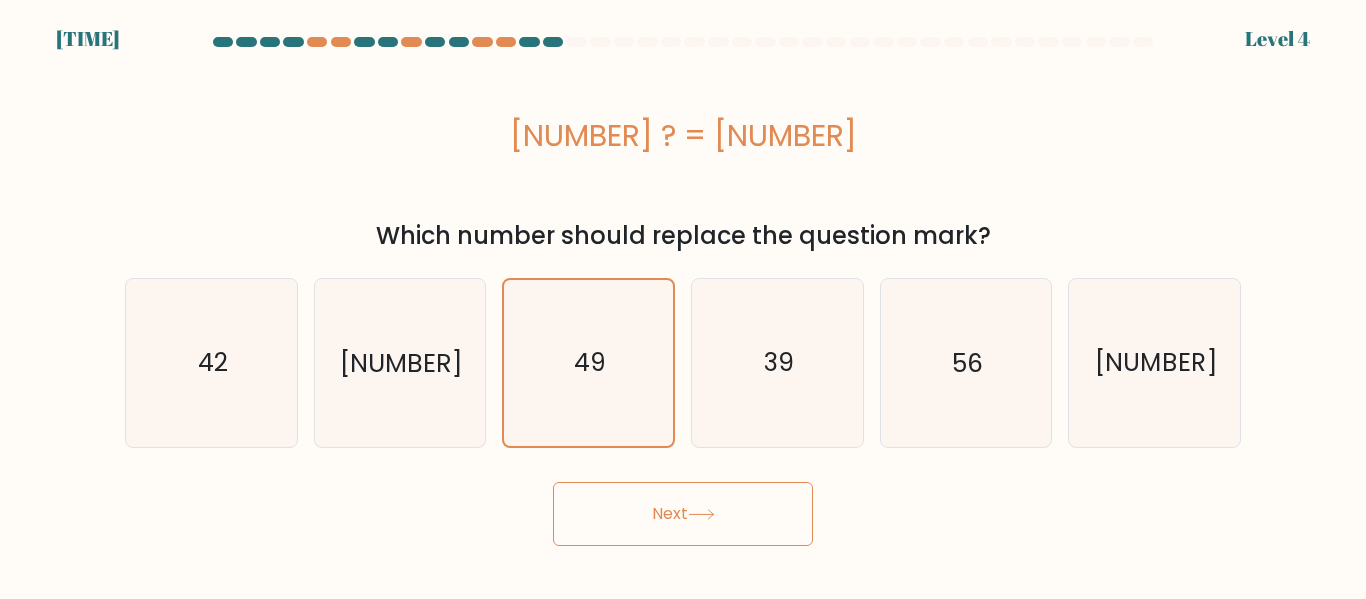 click on "Next" at bounding box center [683, 514] 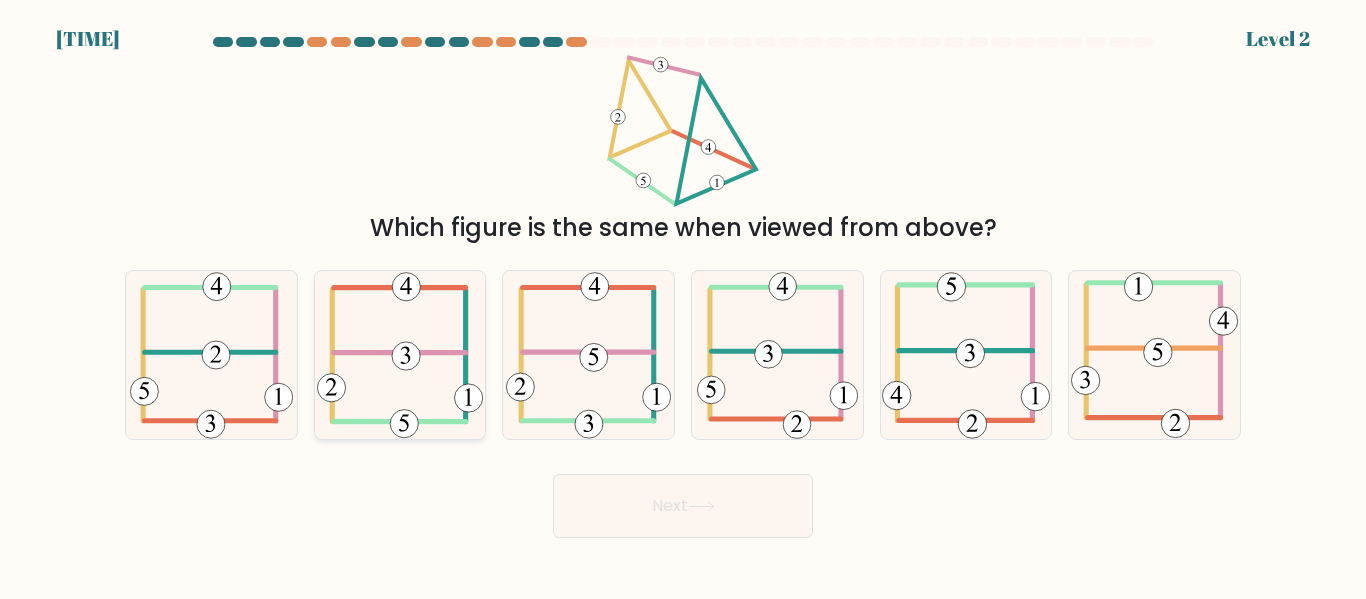 click 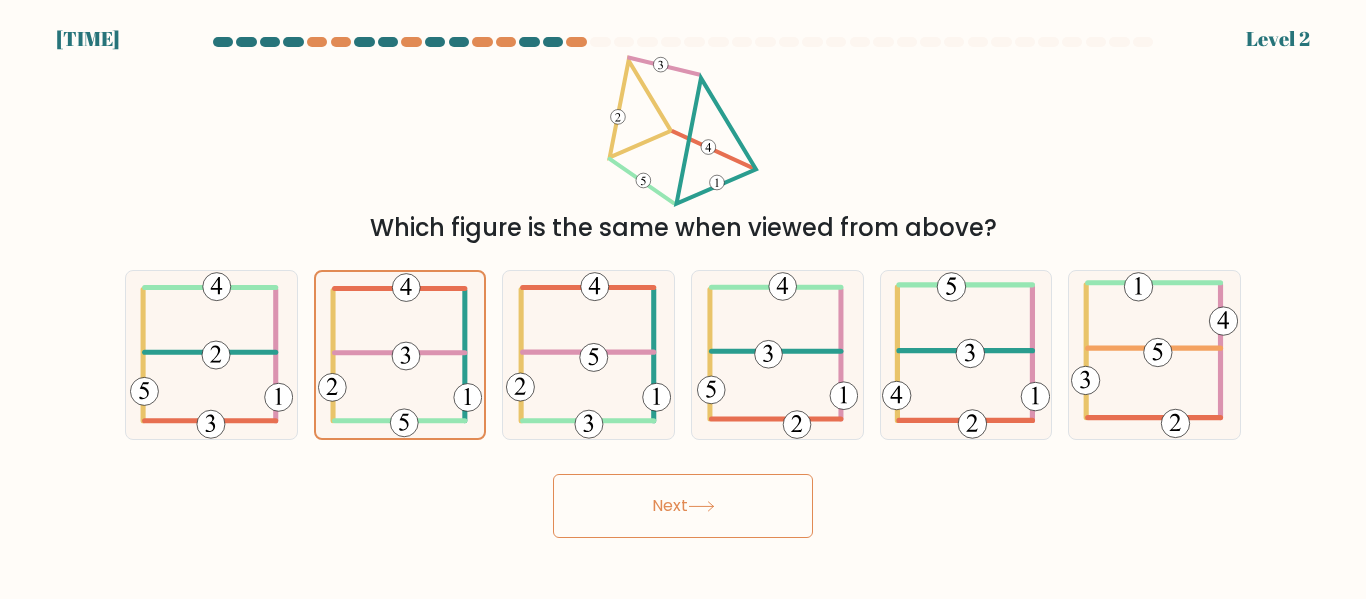 click on "Next" at bounding box center (683, 506) 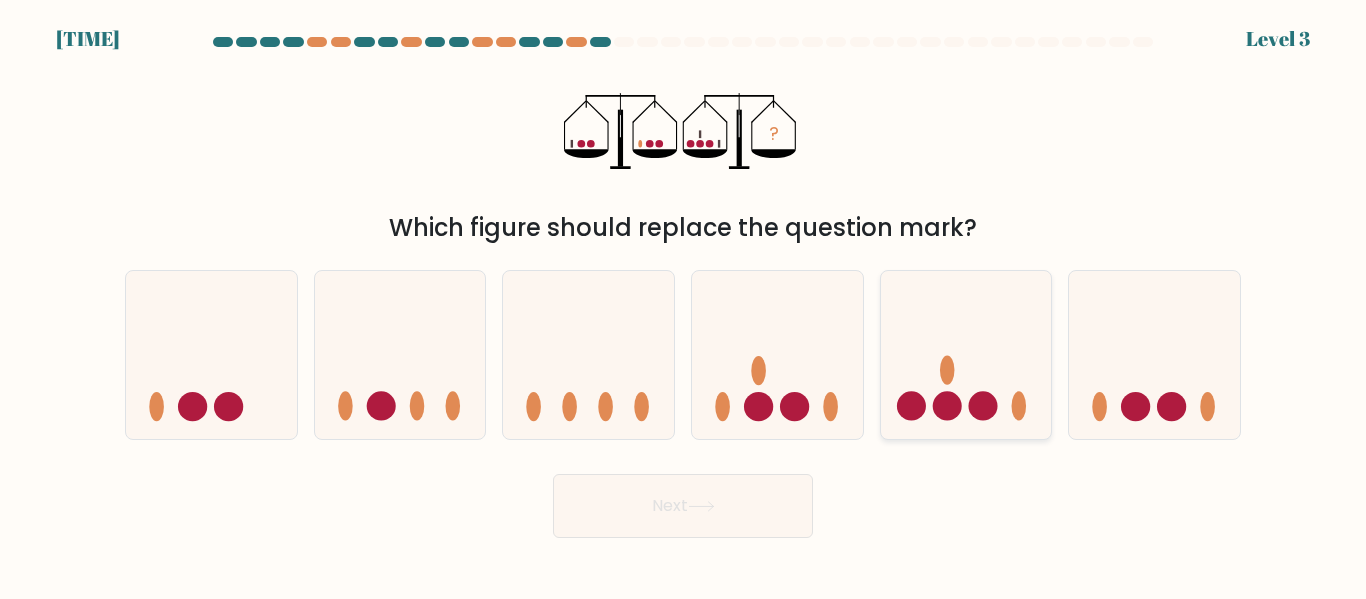 click 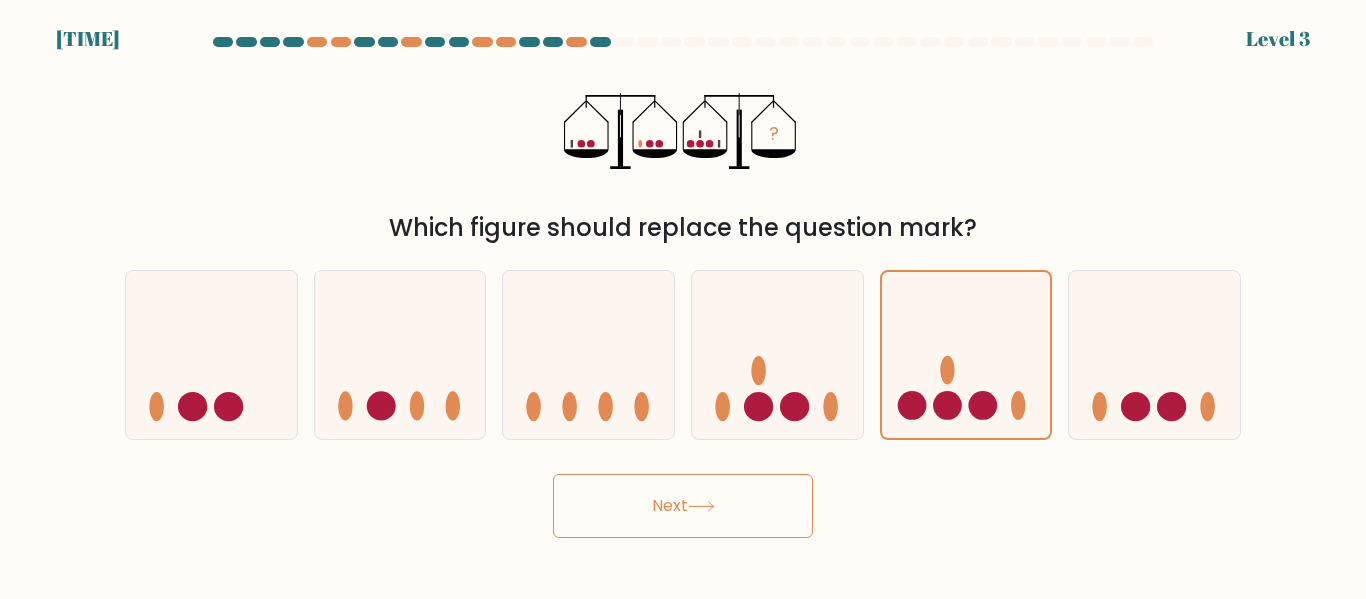click on "Next" at bounding box center (683, 506) 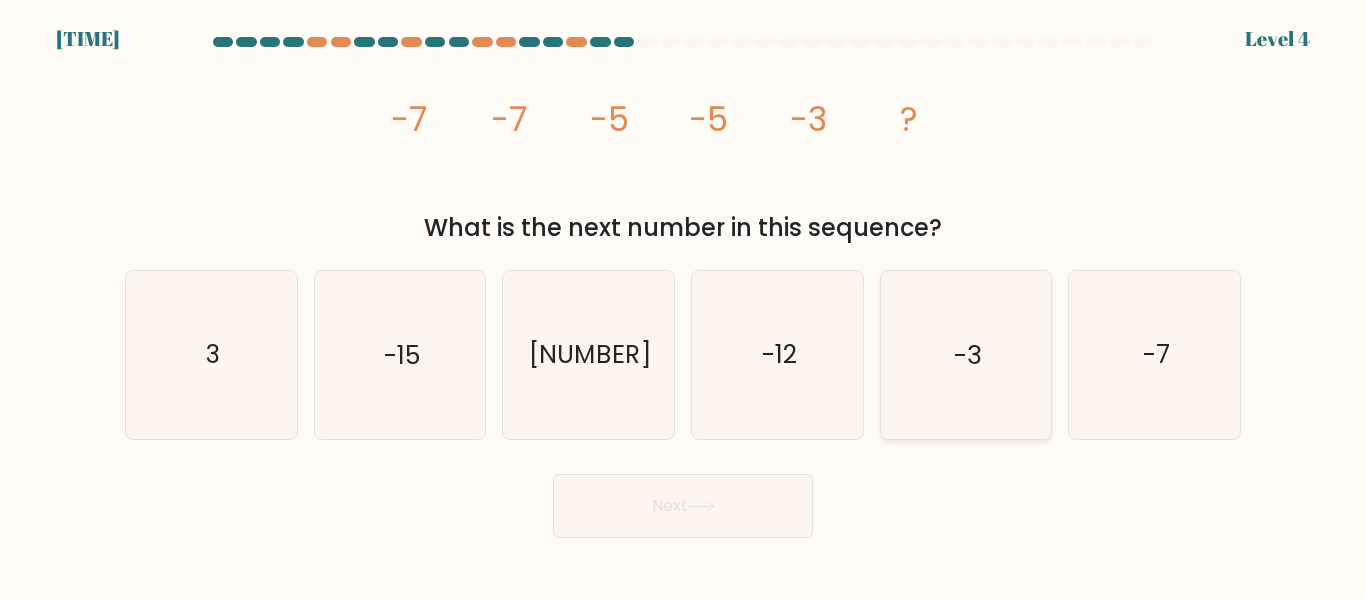 click on "-3" 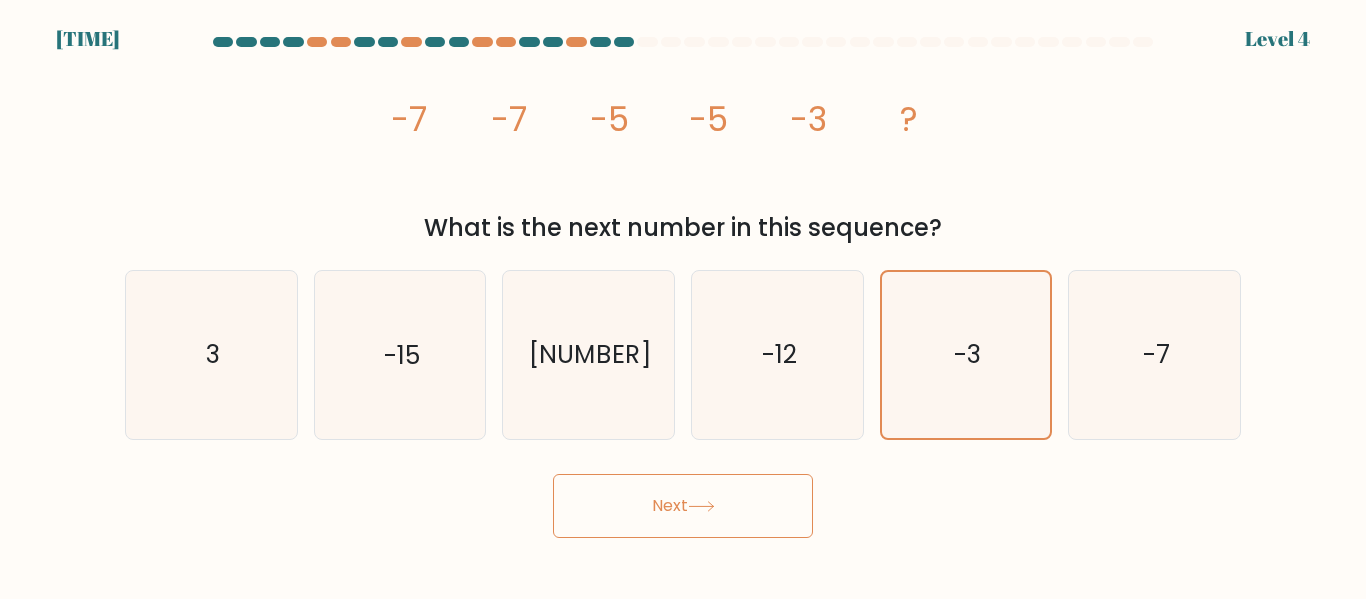 click on "Next" at bounding box center [683, 506] 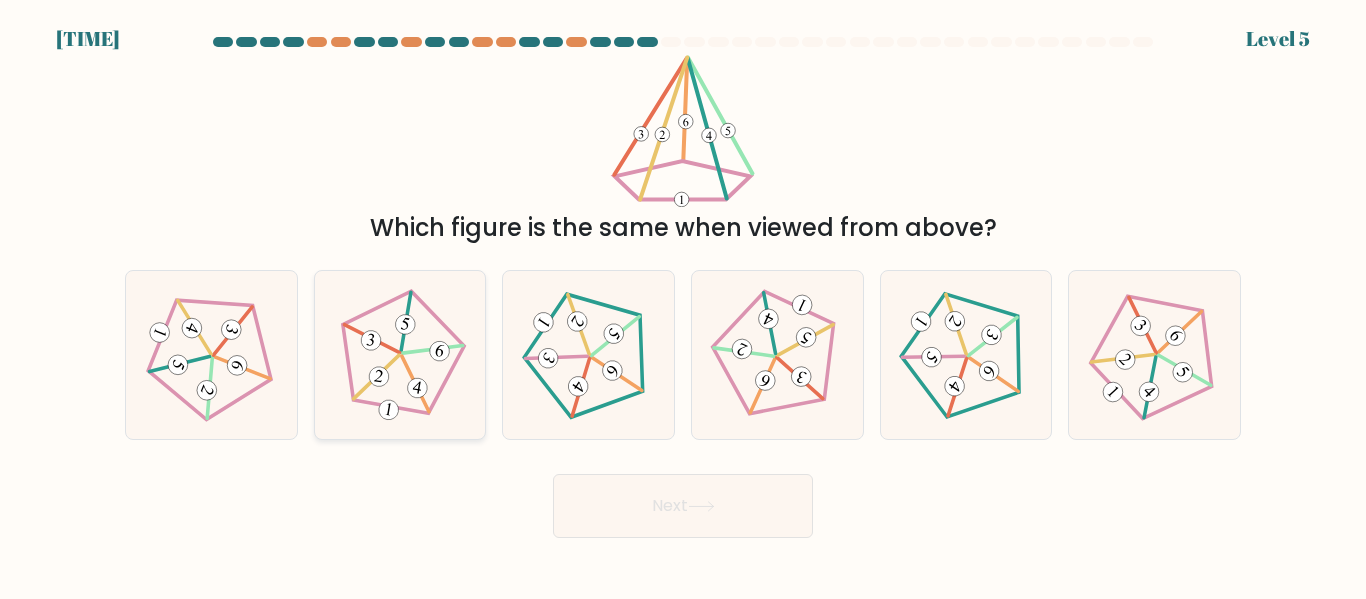 click 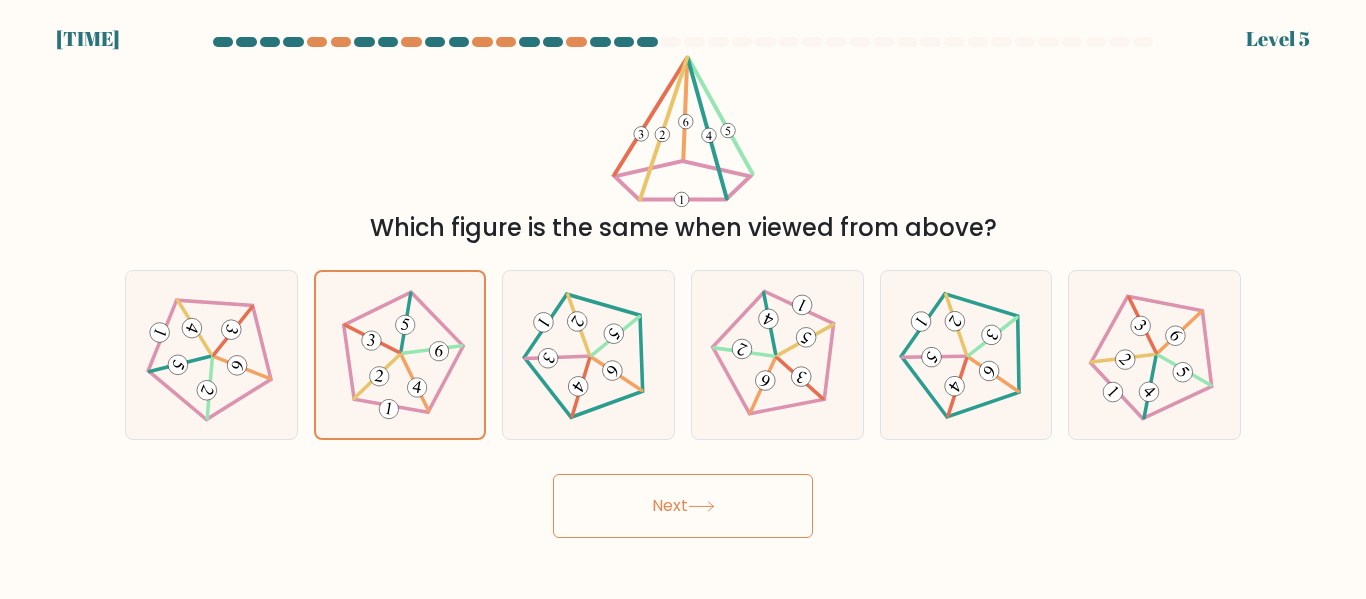 click on "Next" at bounding box center (683, 506) 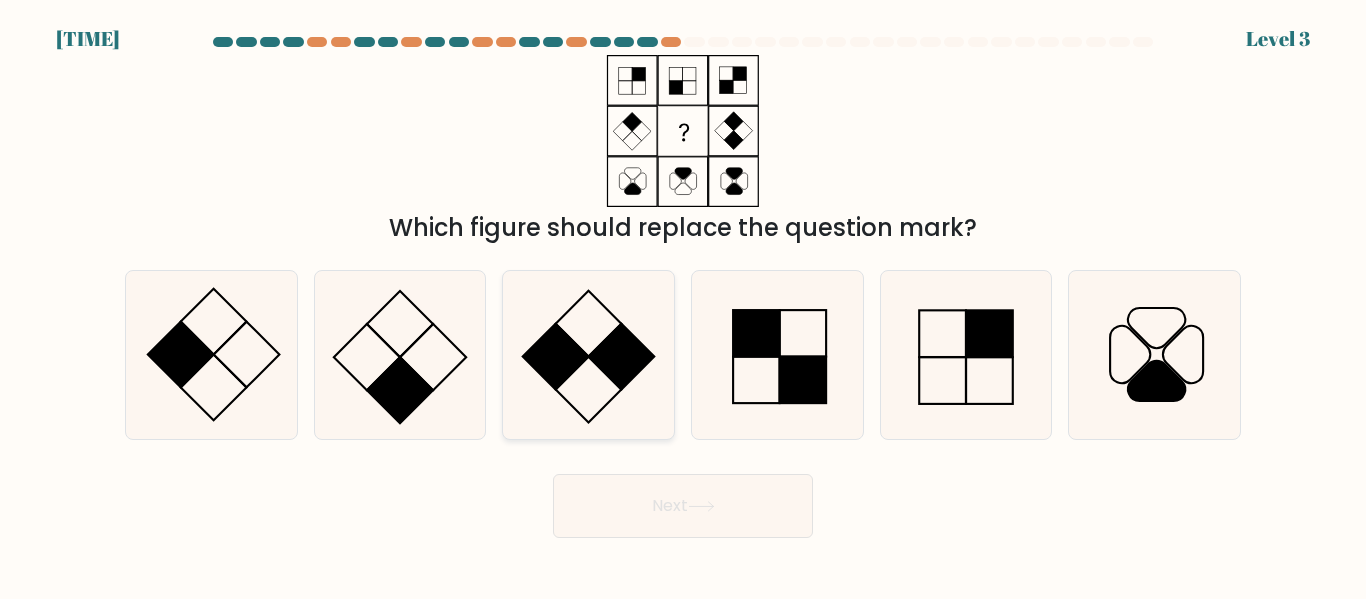 click 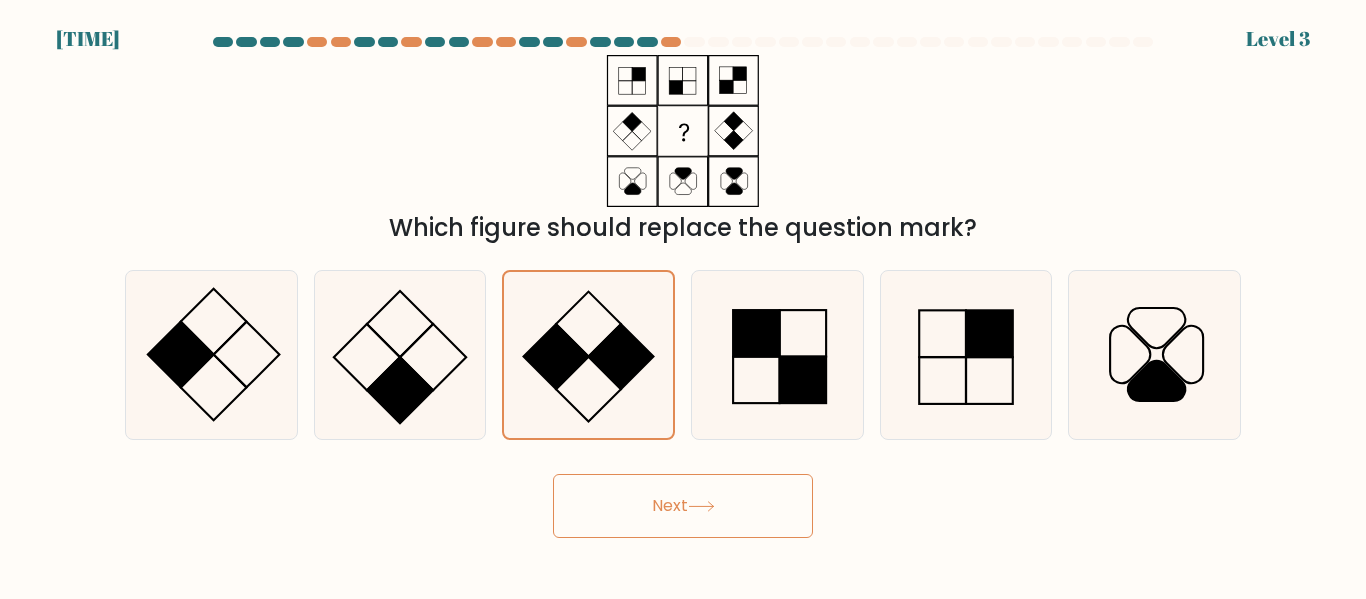 click on "Next" at bounding box center [683, 506] 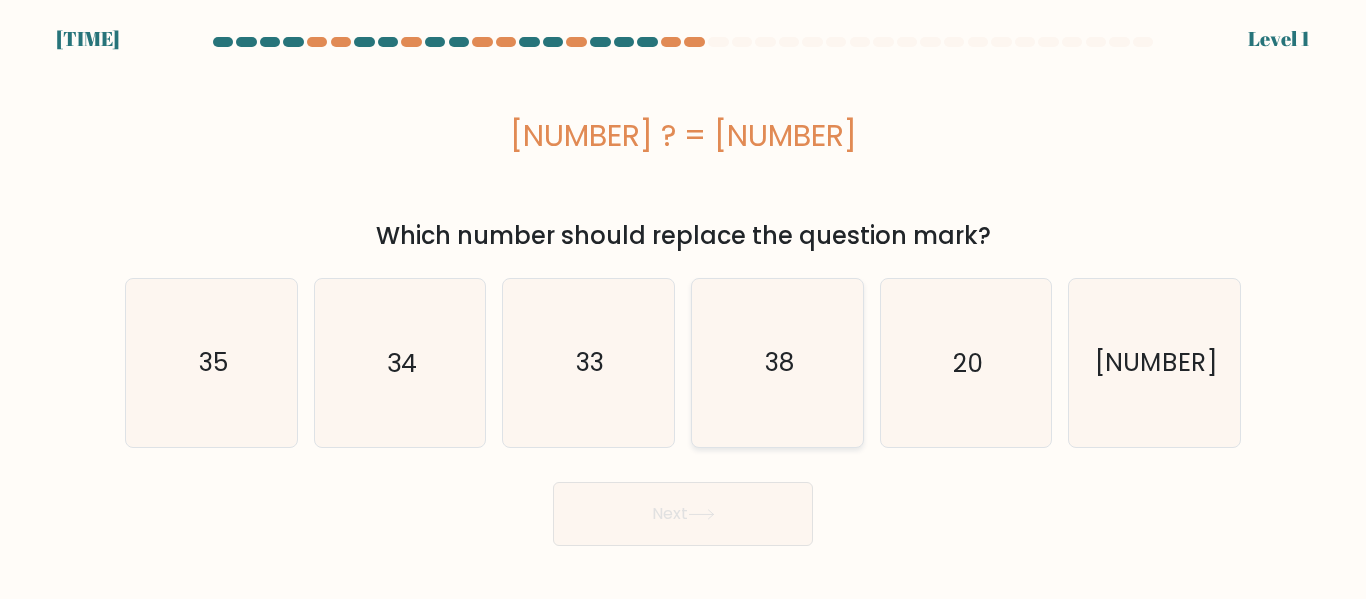 click on "38" 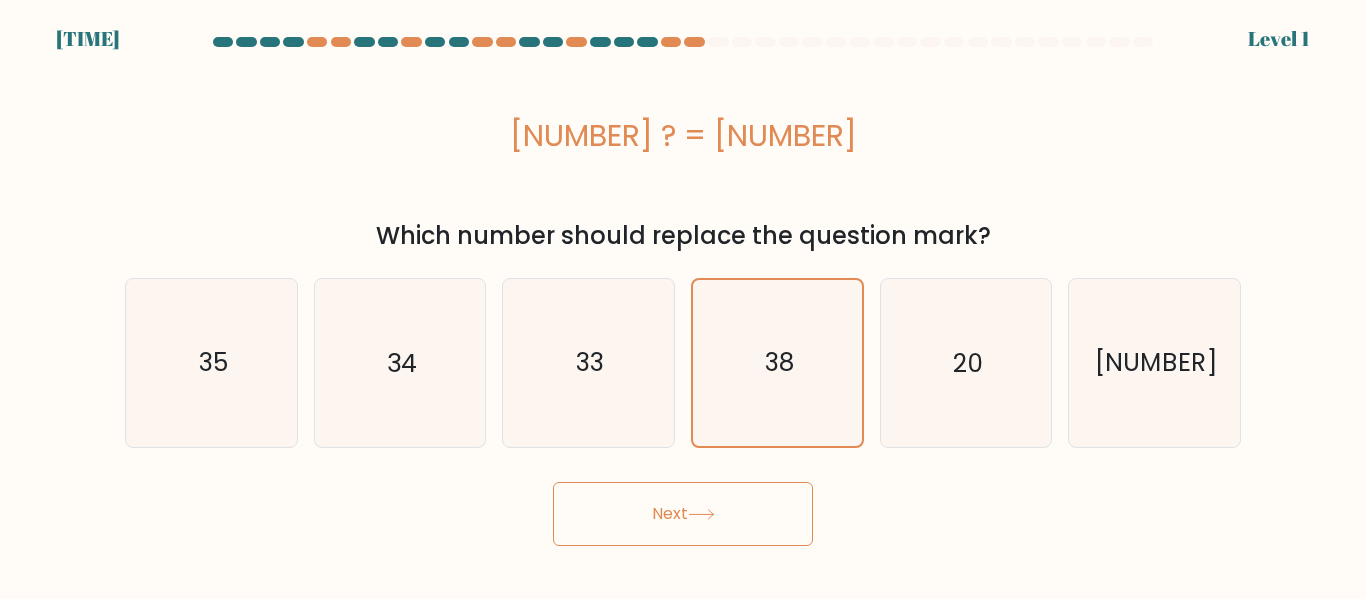 click on "Next" at bounding box center [683, 514] 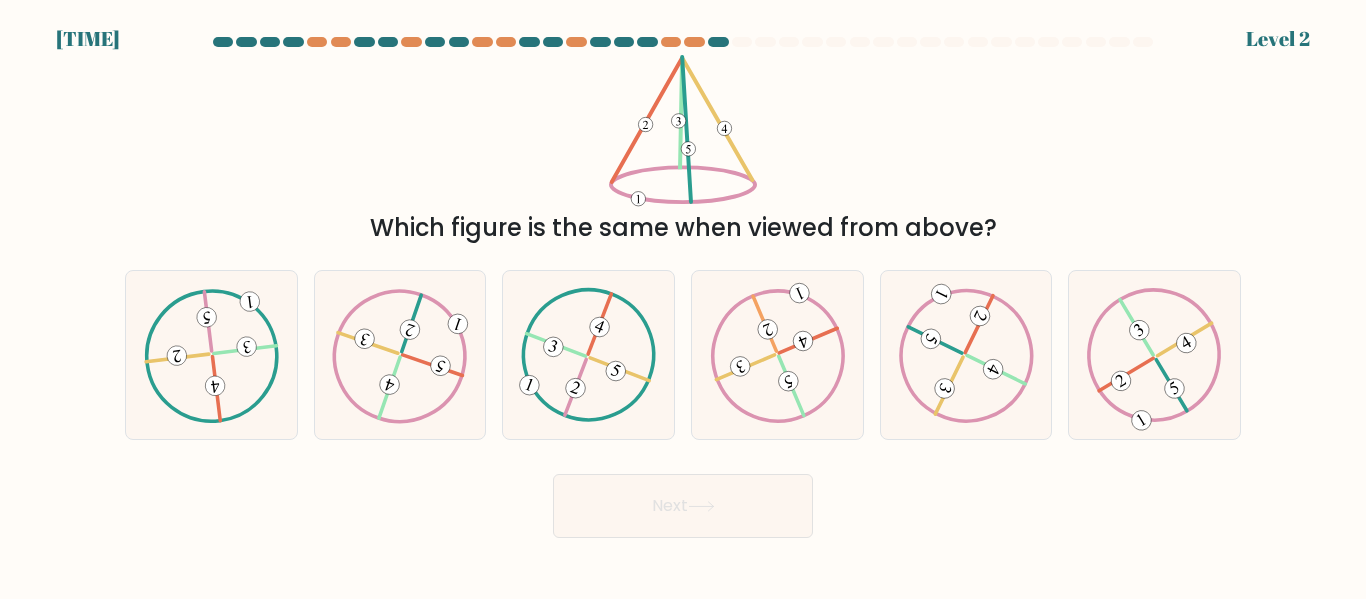 click on "Next" at bounding box center [683, 506] 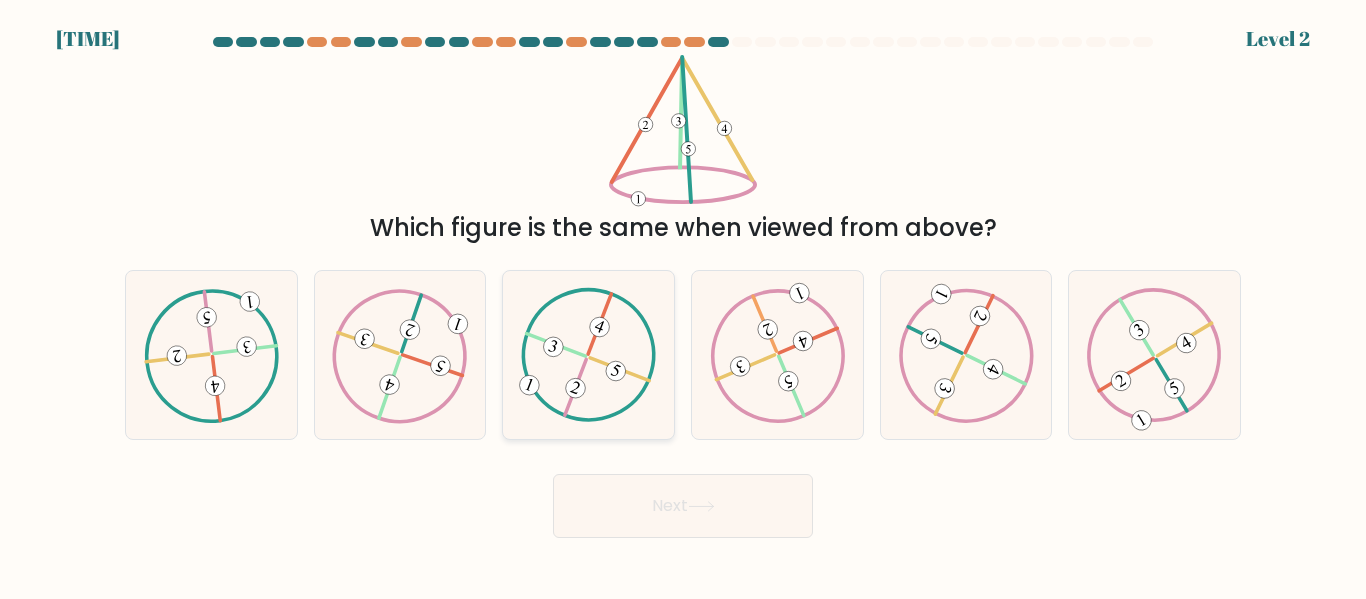 click 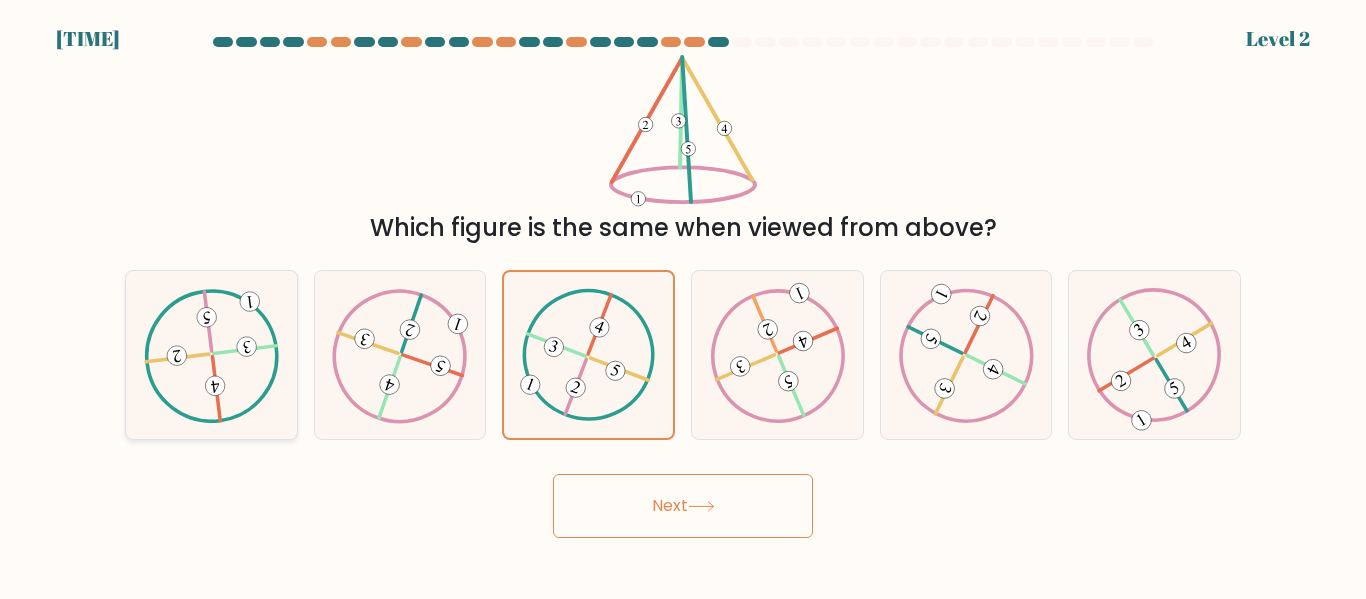 click 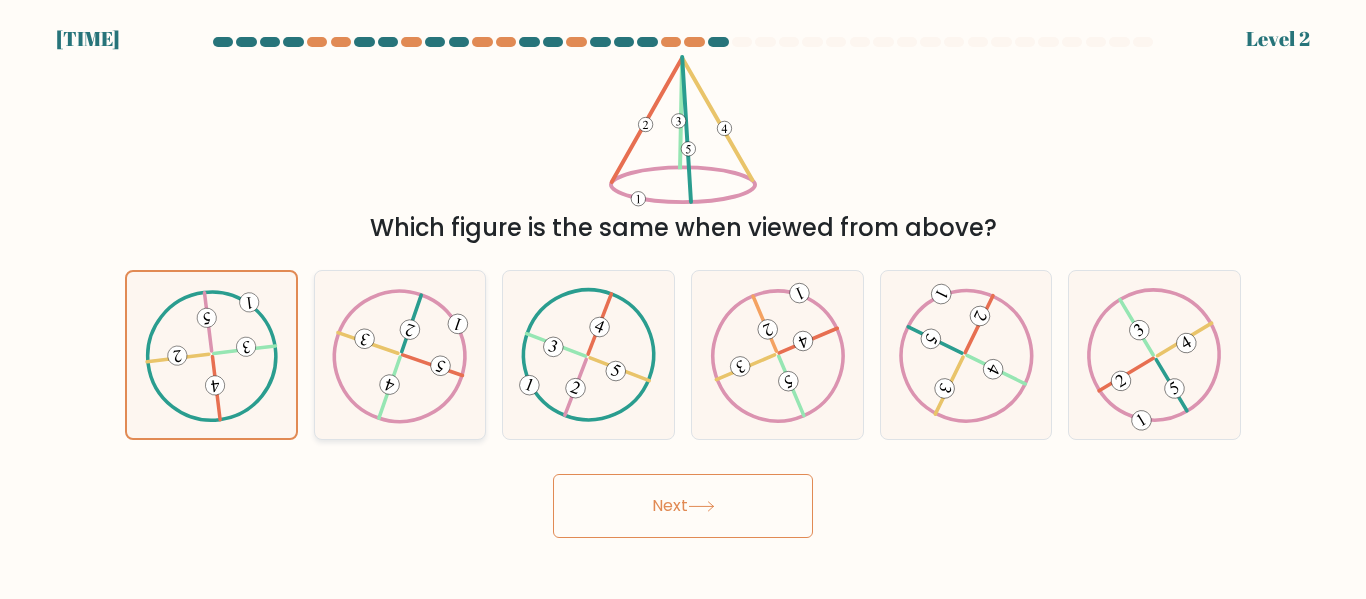 click at bounding box center [400, 354] 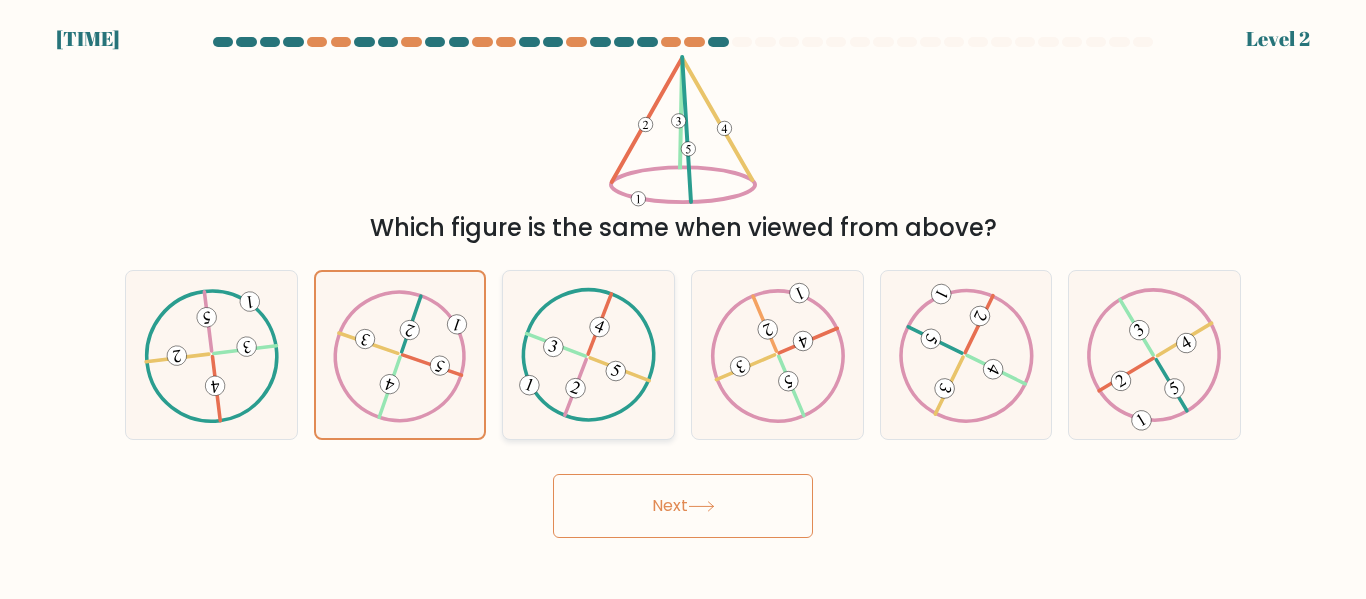 click 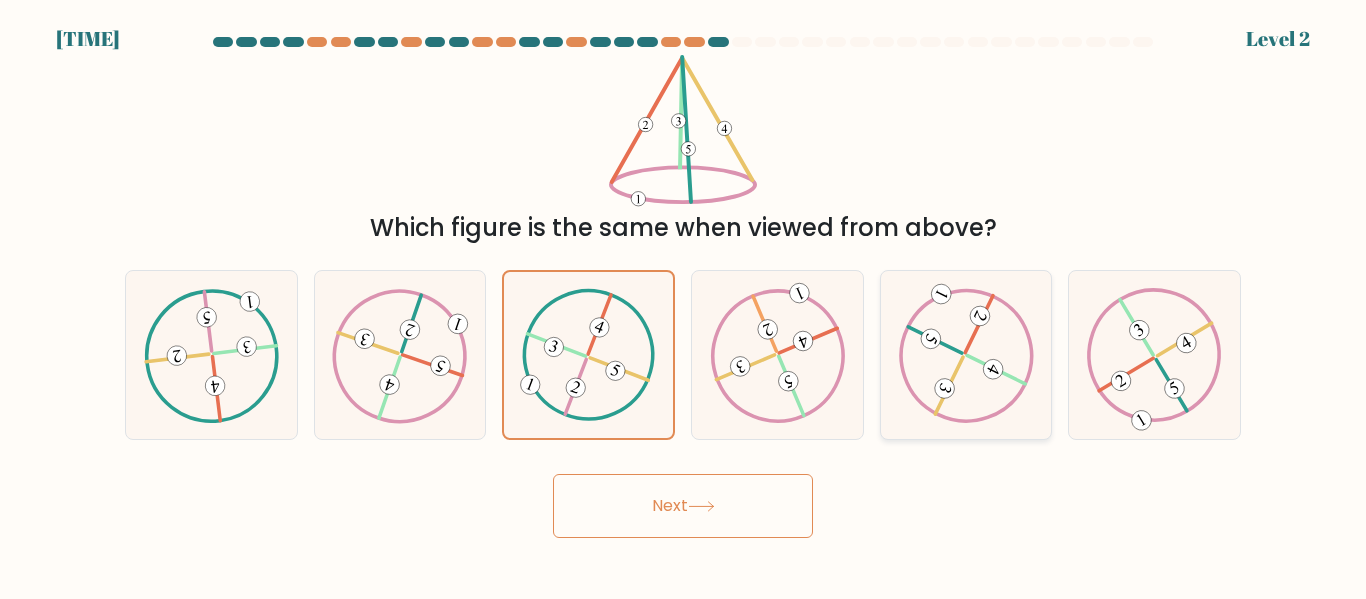 click 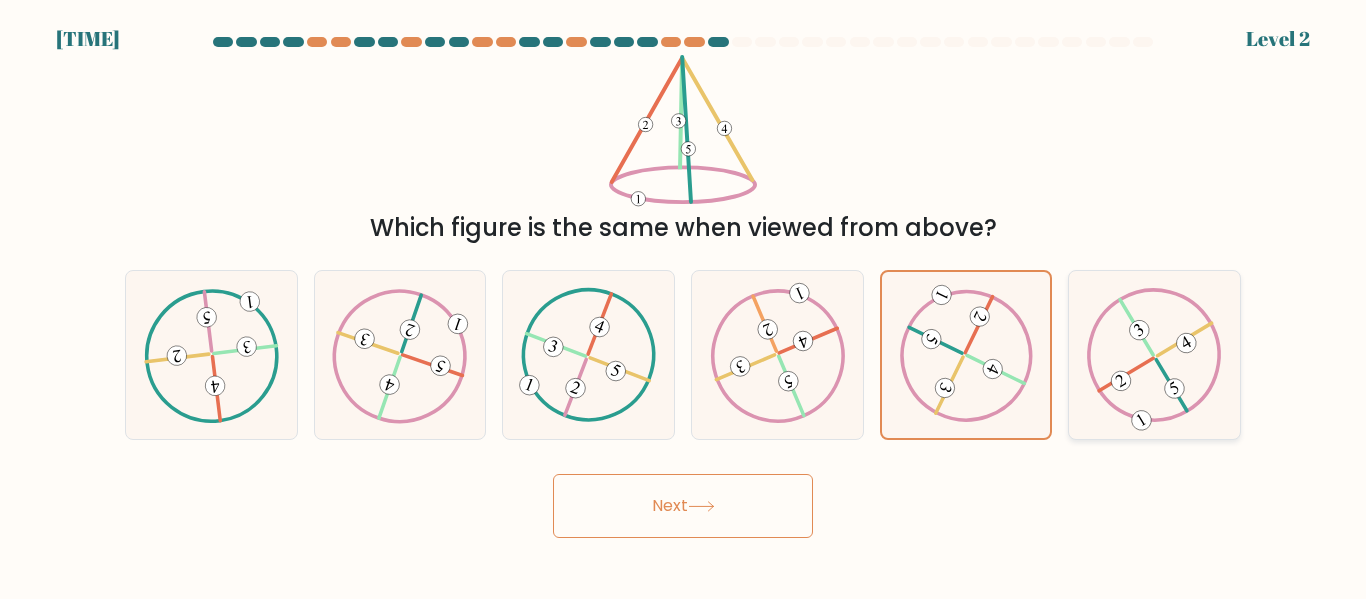 click 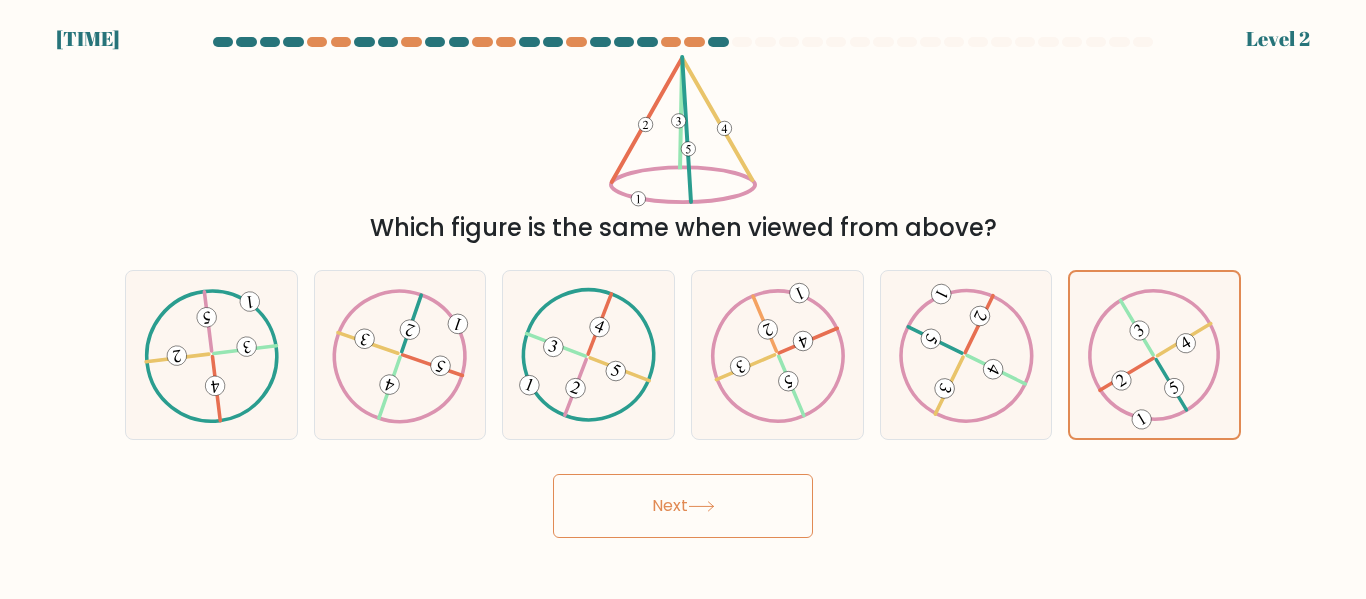 click on "Next" at bounding box center (683, 506) 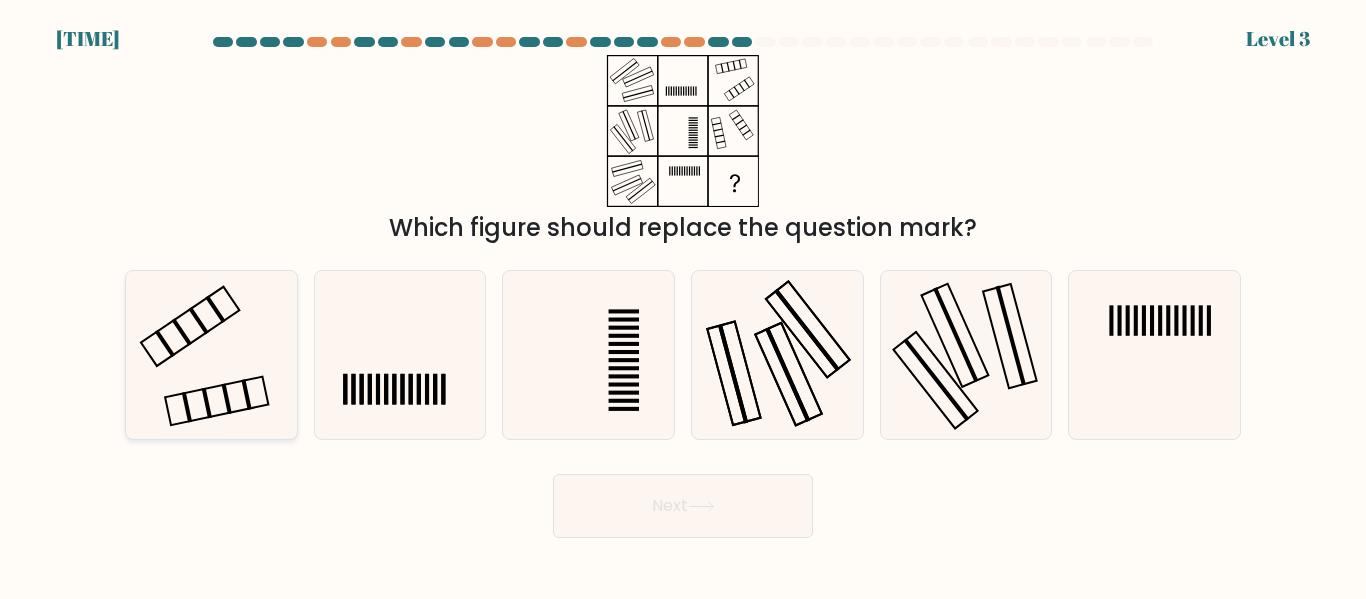 click 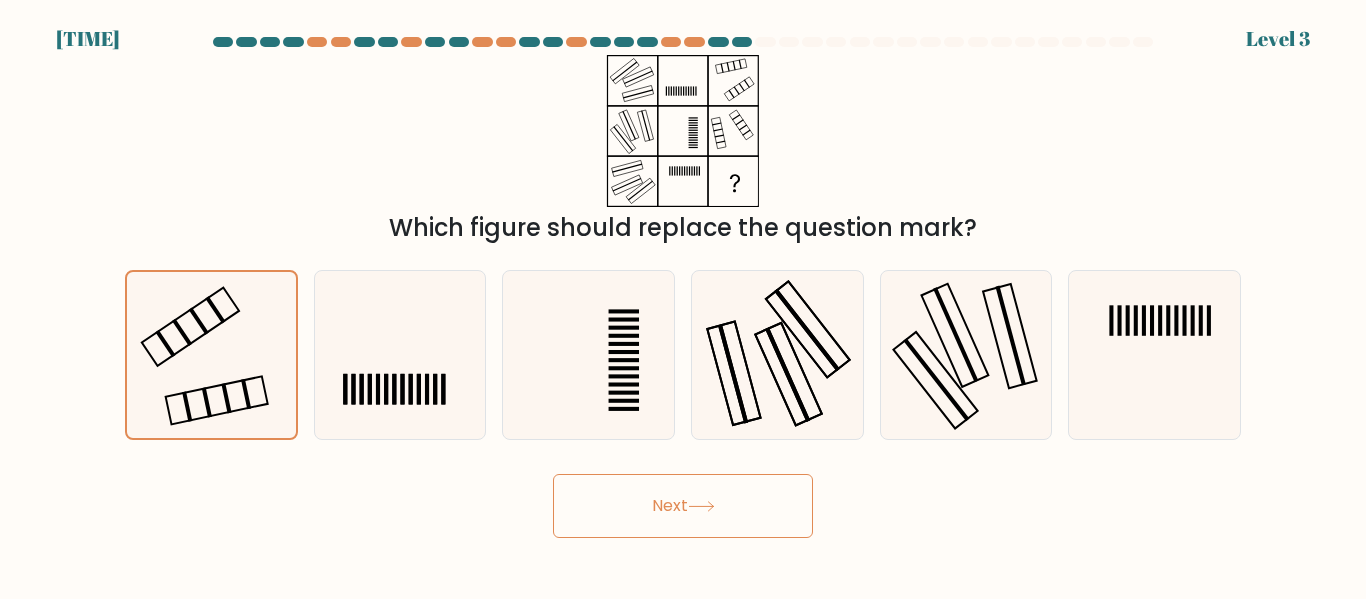 click on "Next" at bounding box center [683, 506] 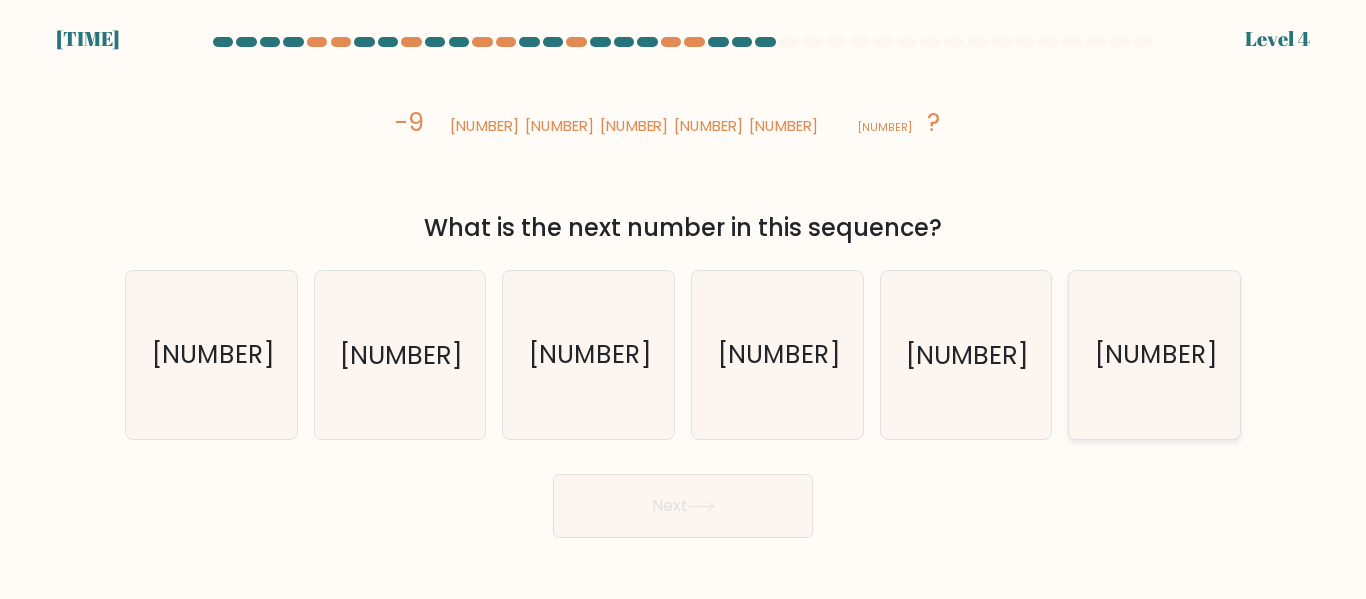 click on "[NUMBER]" 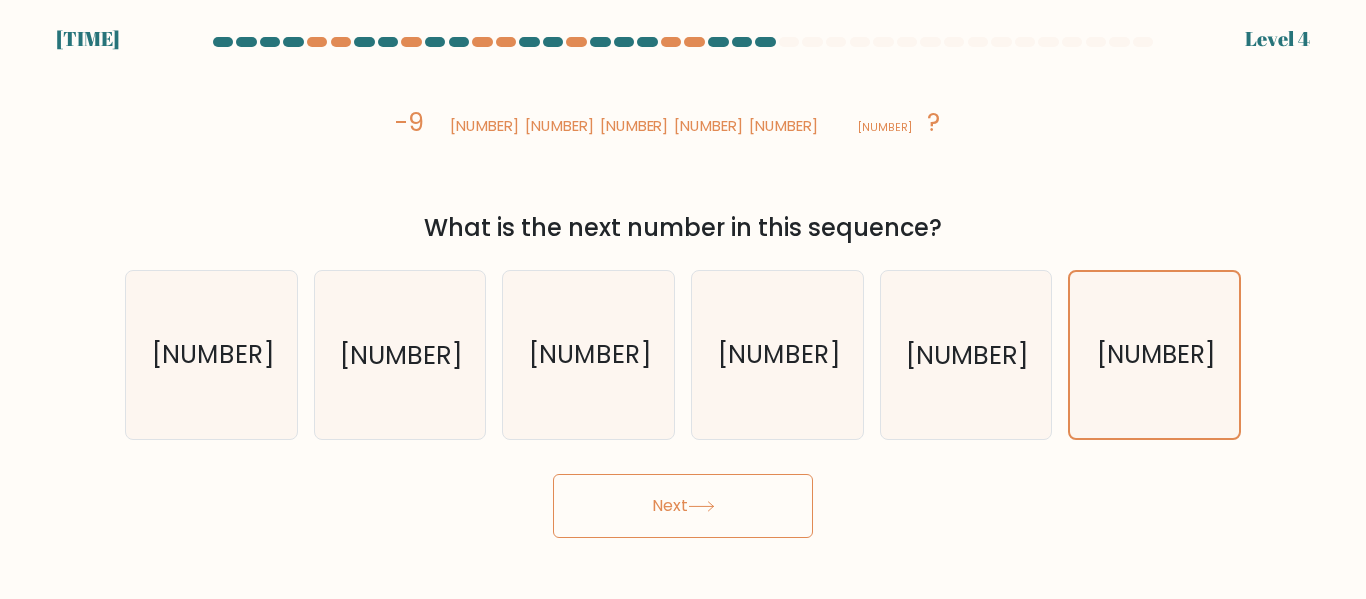click on "Next" at bounding box center [683, 506] 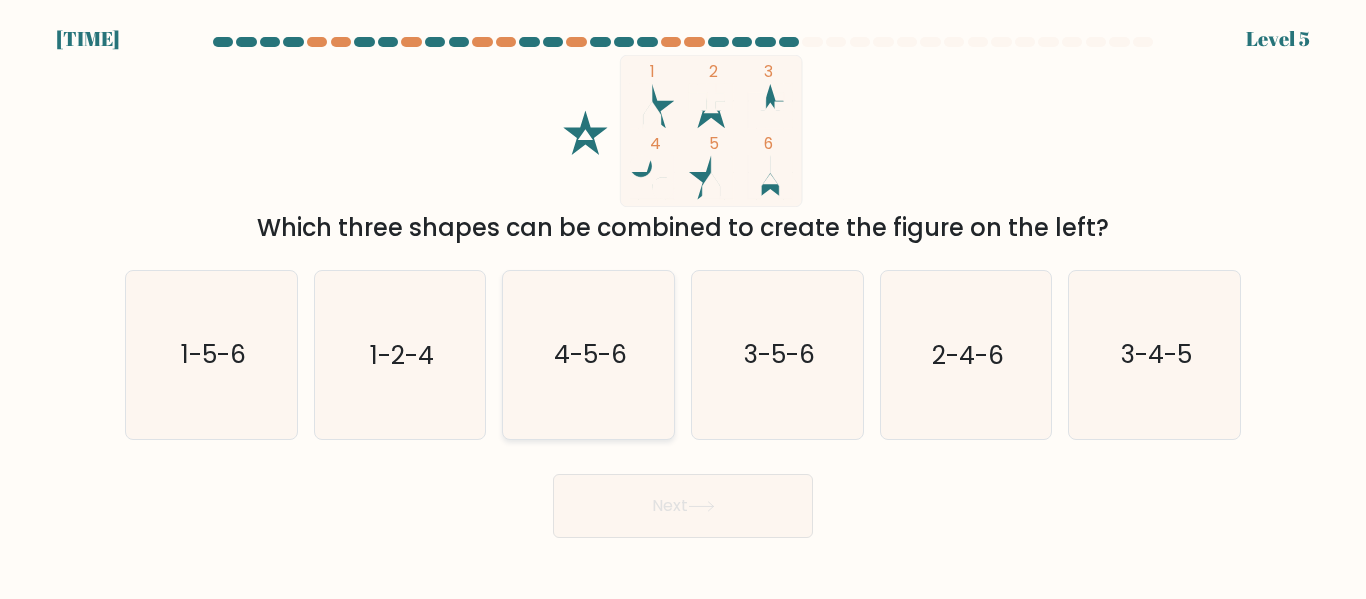 click on "4-5-6" 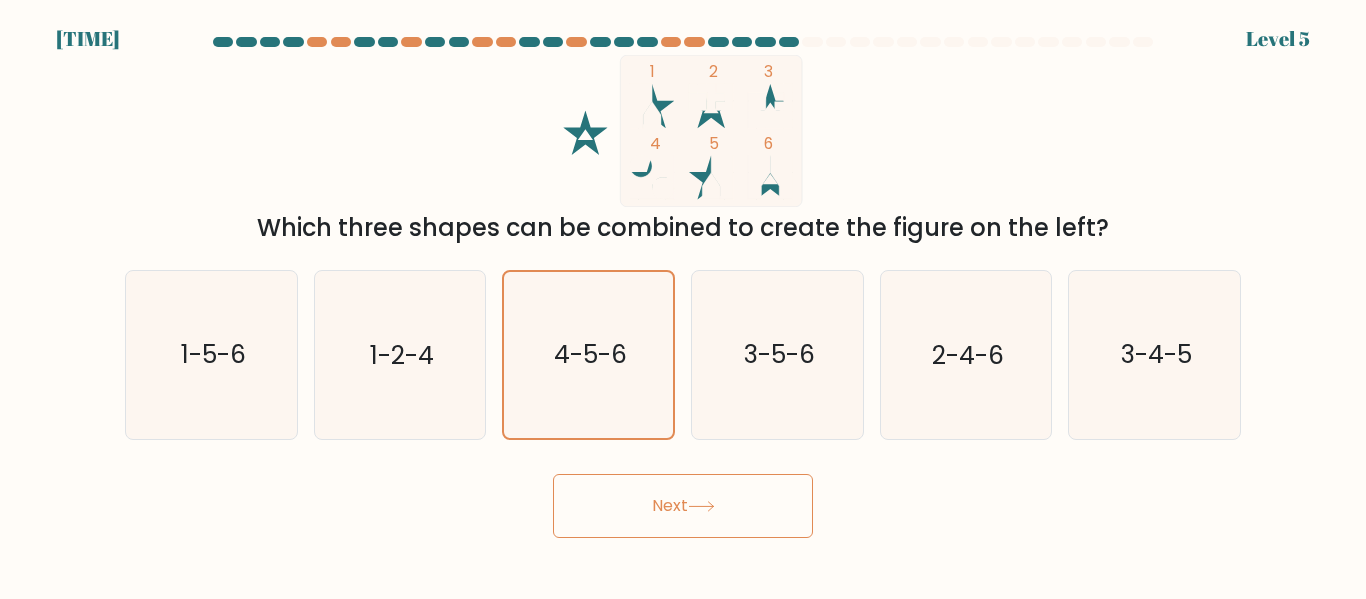 click on "Next" at bounding box center (683, 506) 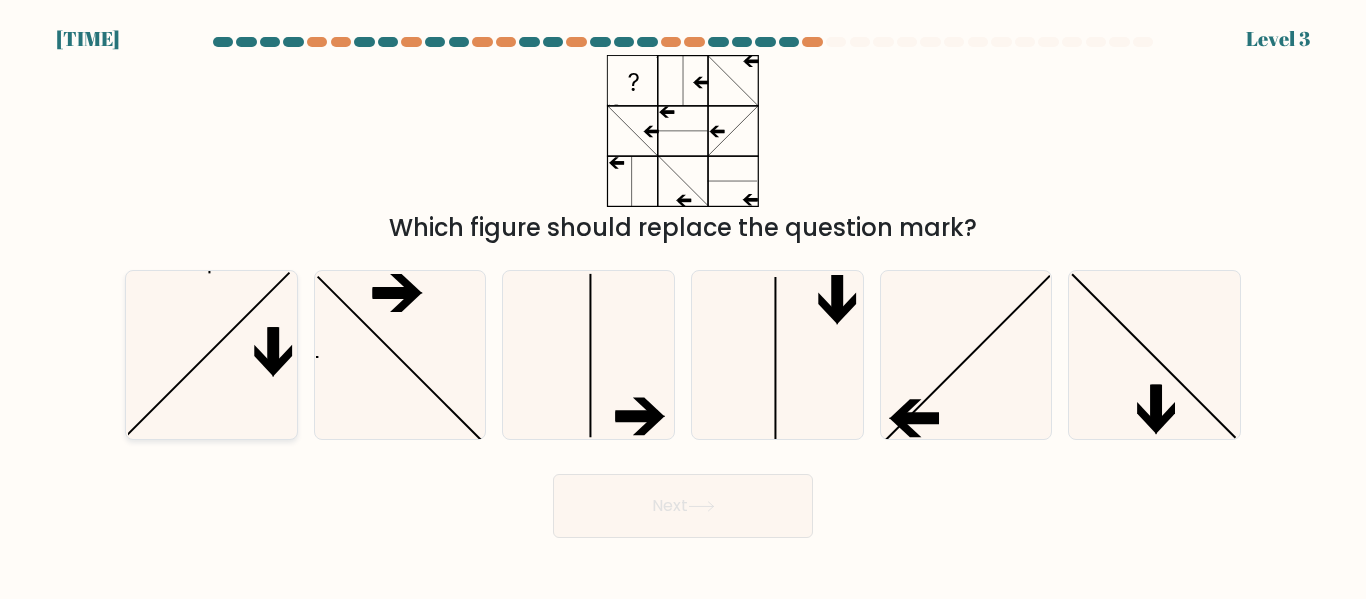 click 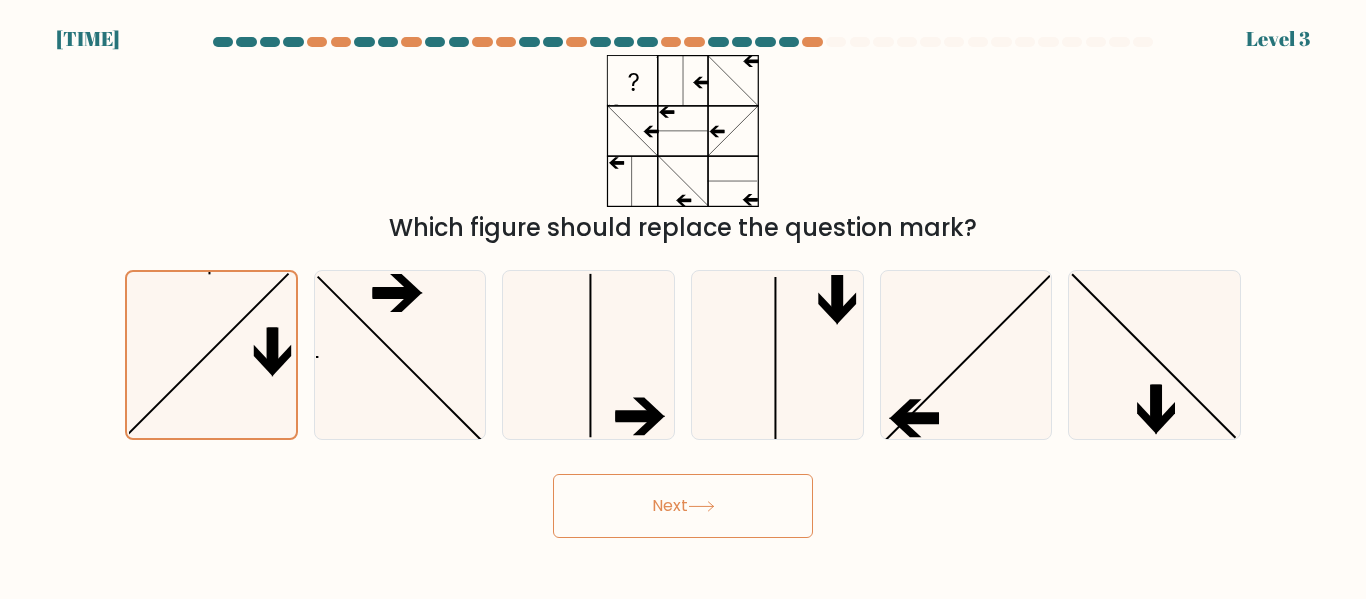 click on "Next" at bounding box center [683, 506] 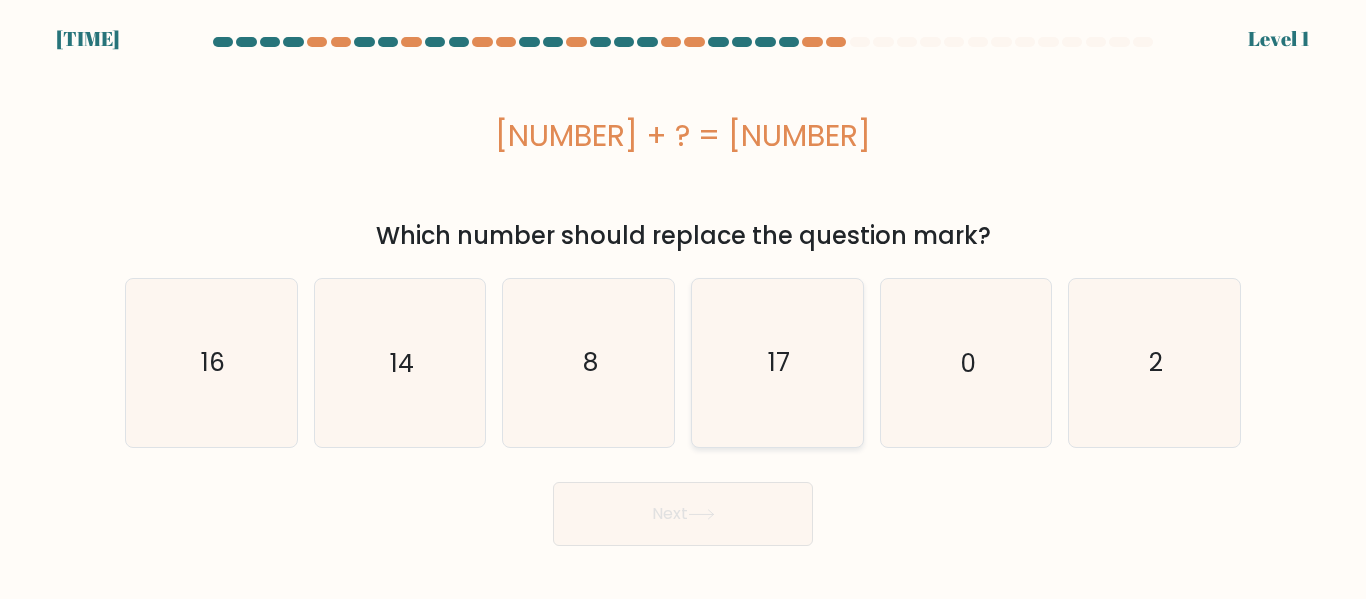 click on "17" 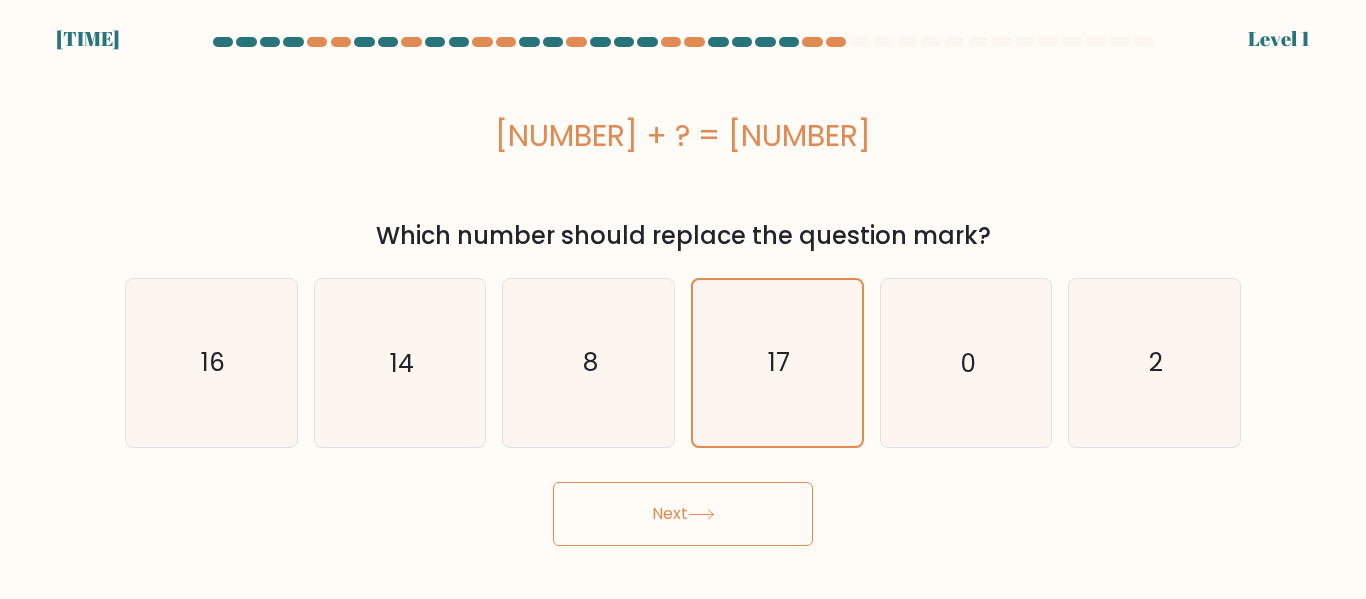 click on "Next" at bounding box center [683, 514] 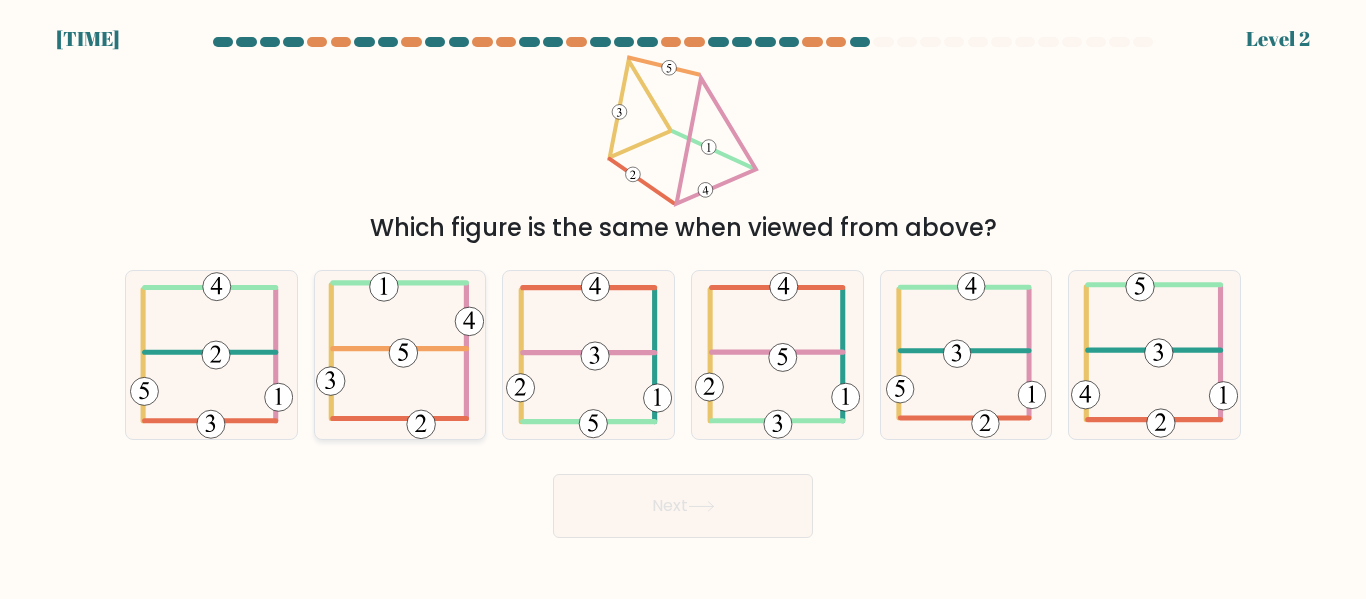 click 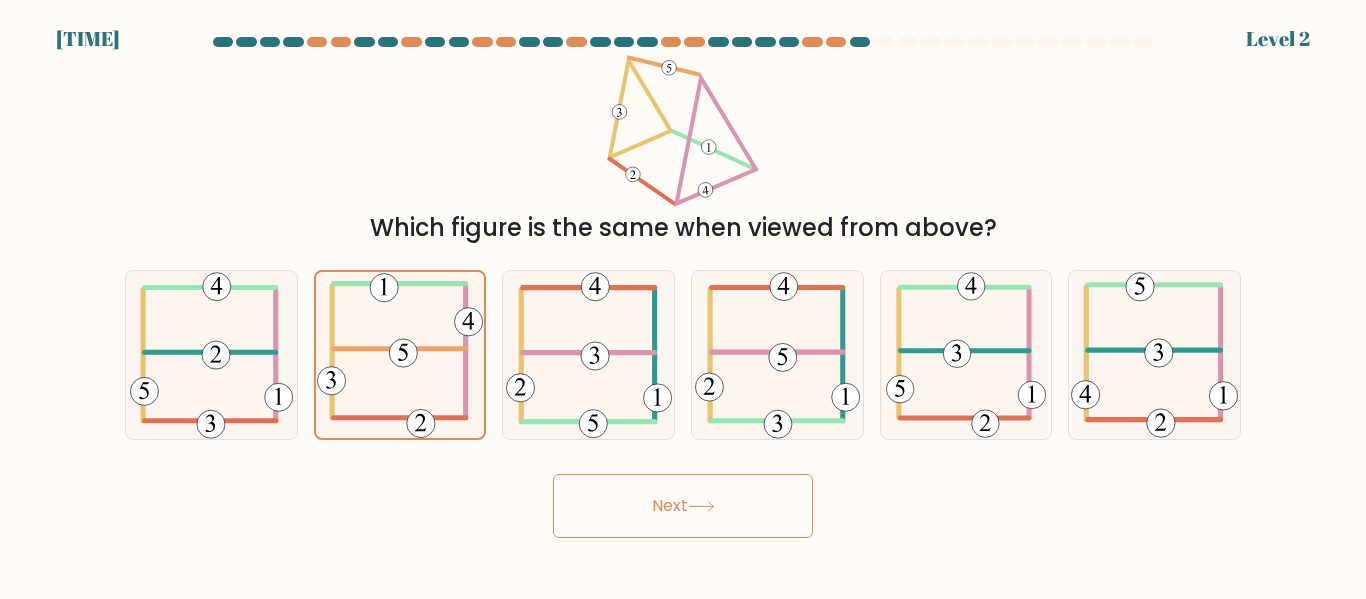 click on "Next" at bounding box center (683, 506) 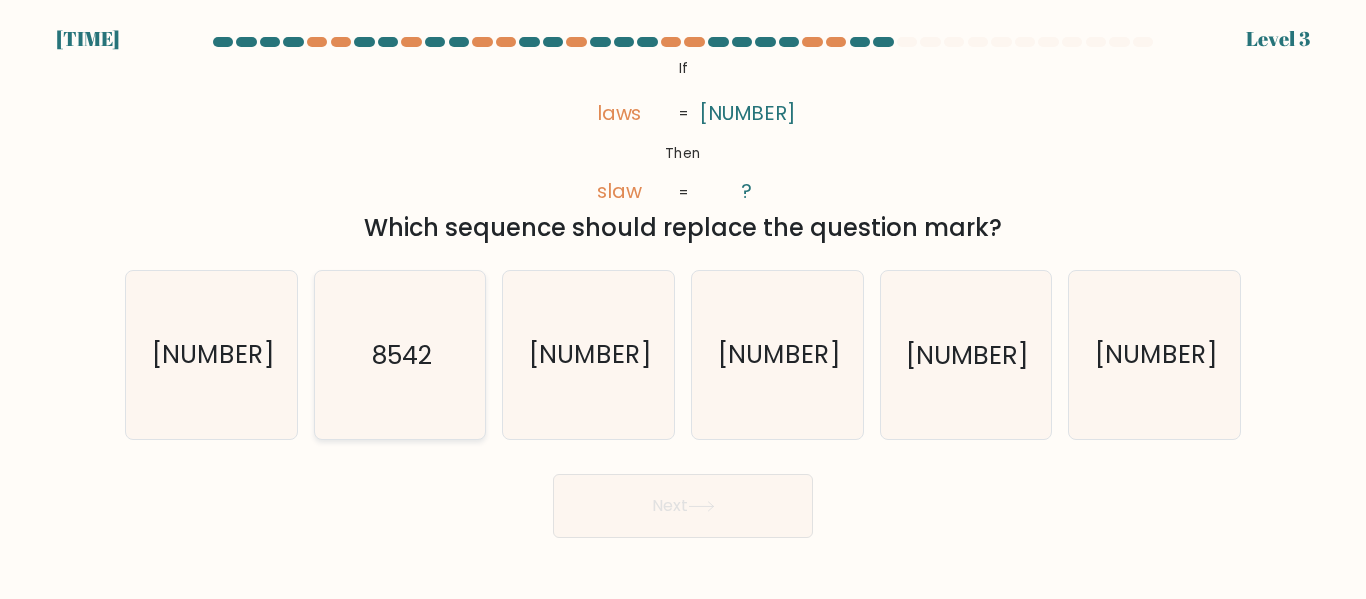 click on "8542" 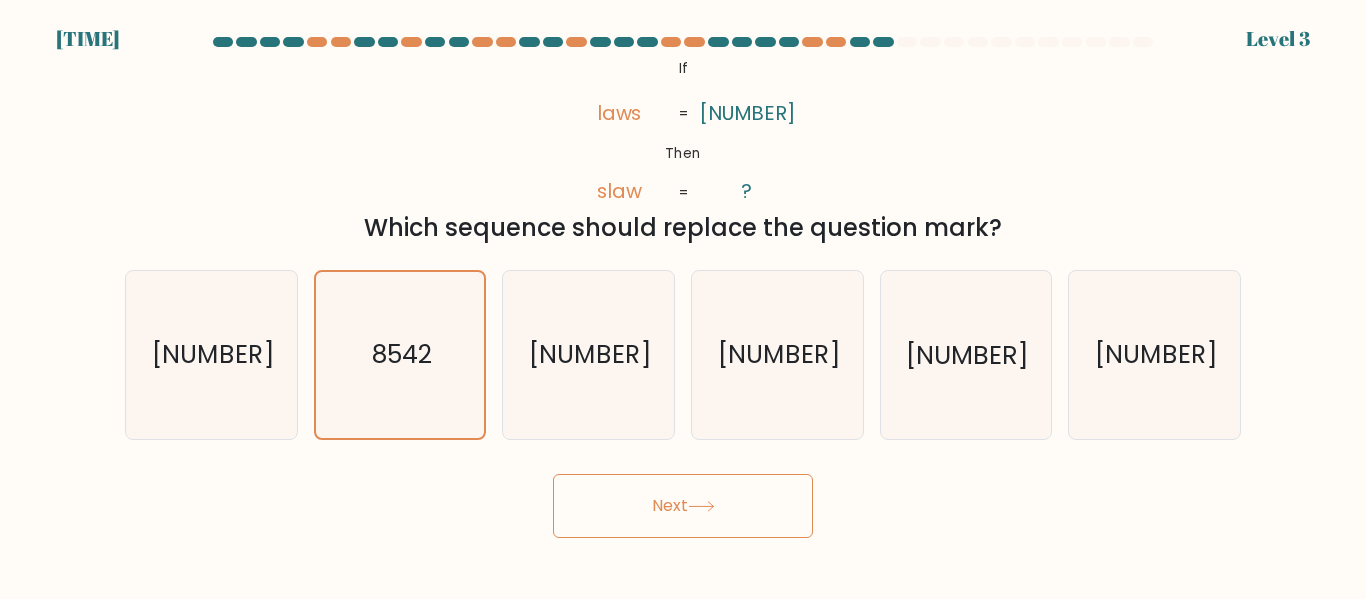 click on "Next" at bounding box center [683, 506] 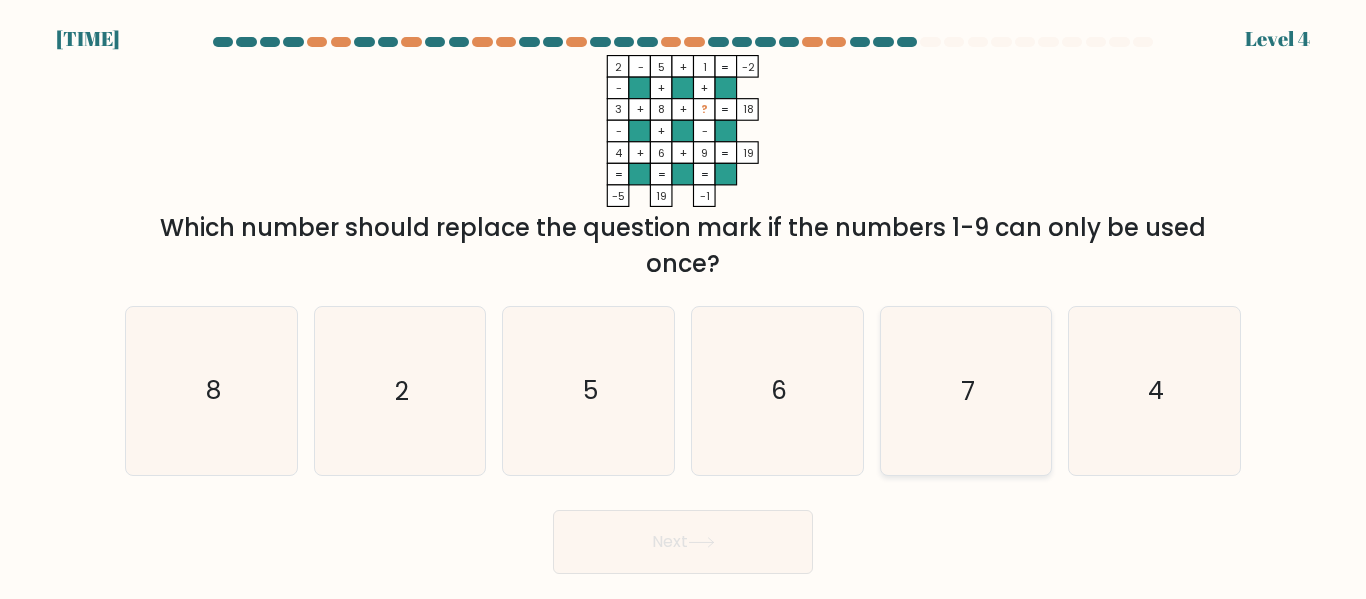 click on "7" 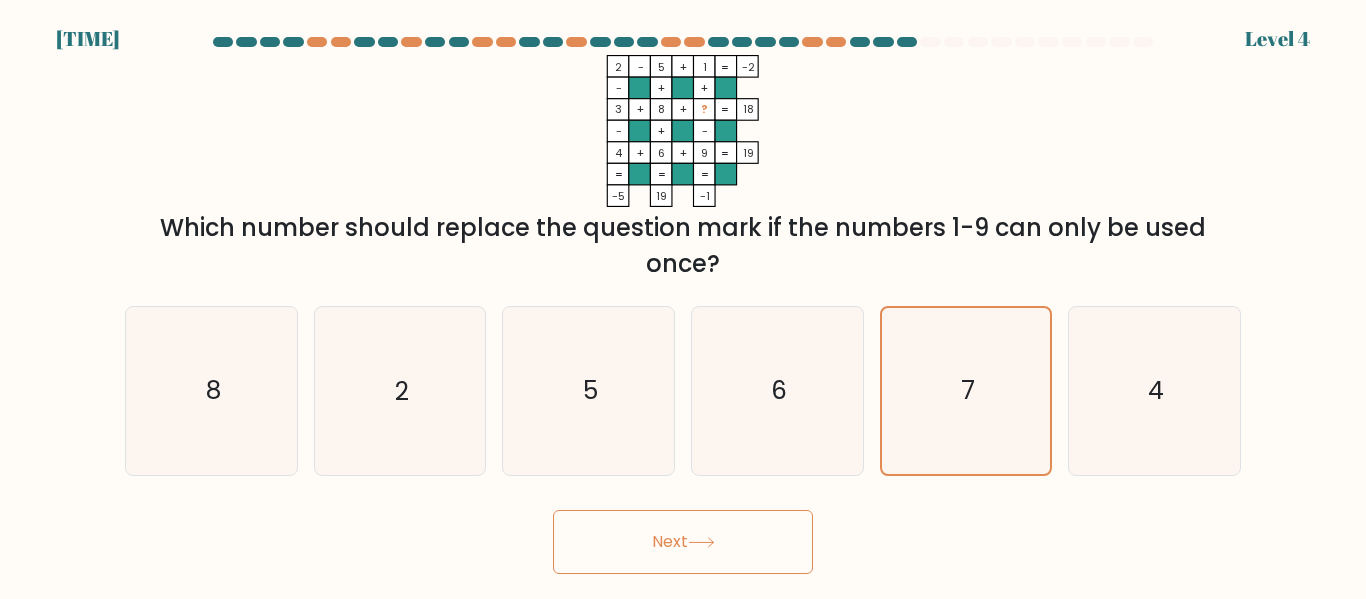 click on "Next" at bounding box center [683, 542] 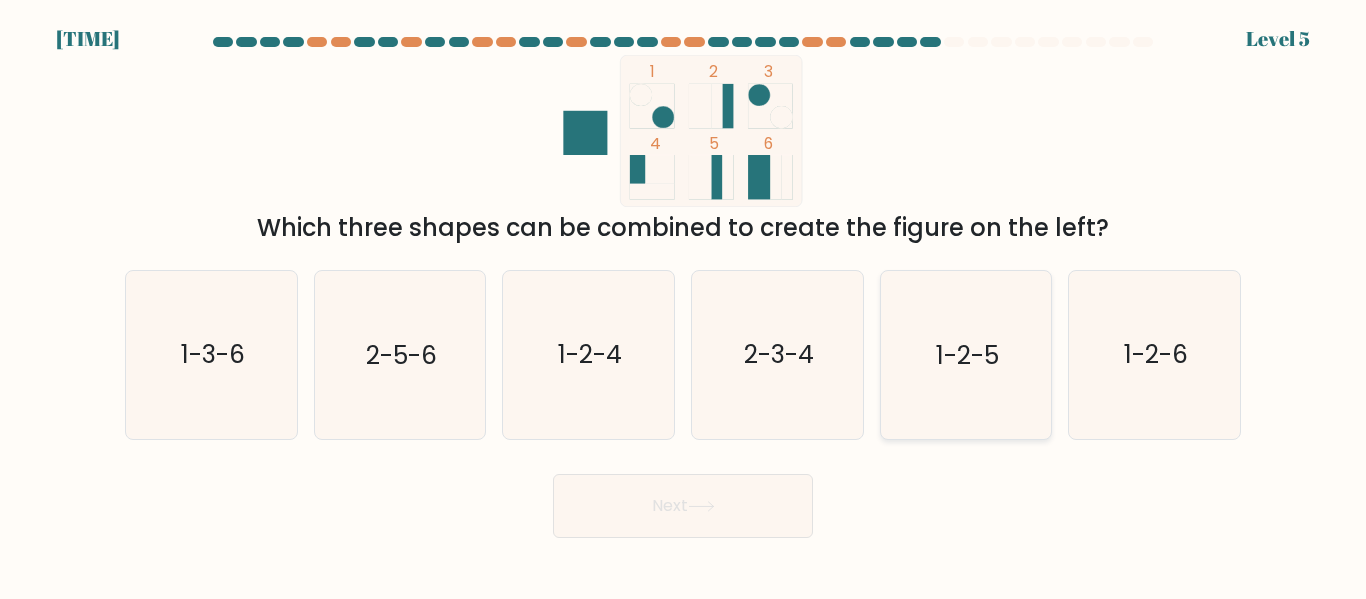 click on "1-2-5" 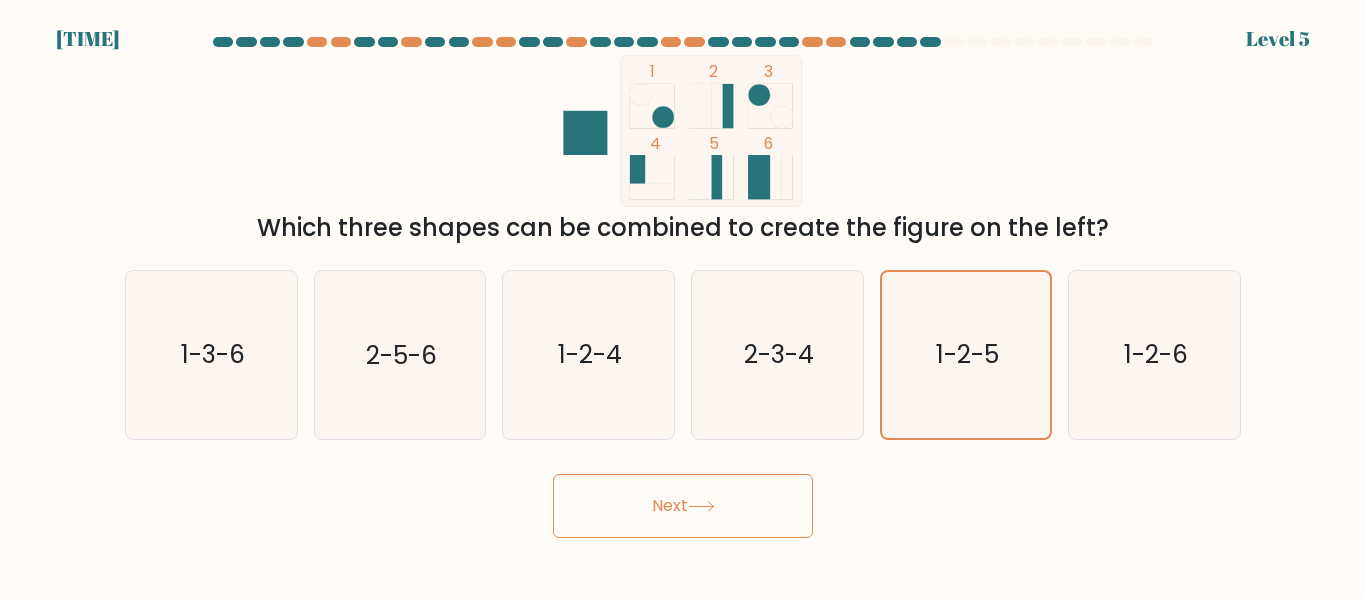 click on "Next" at bounding box center (683, 506) 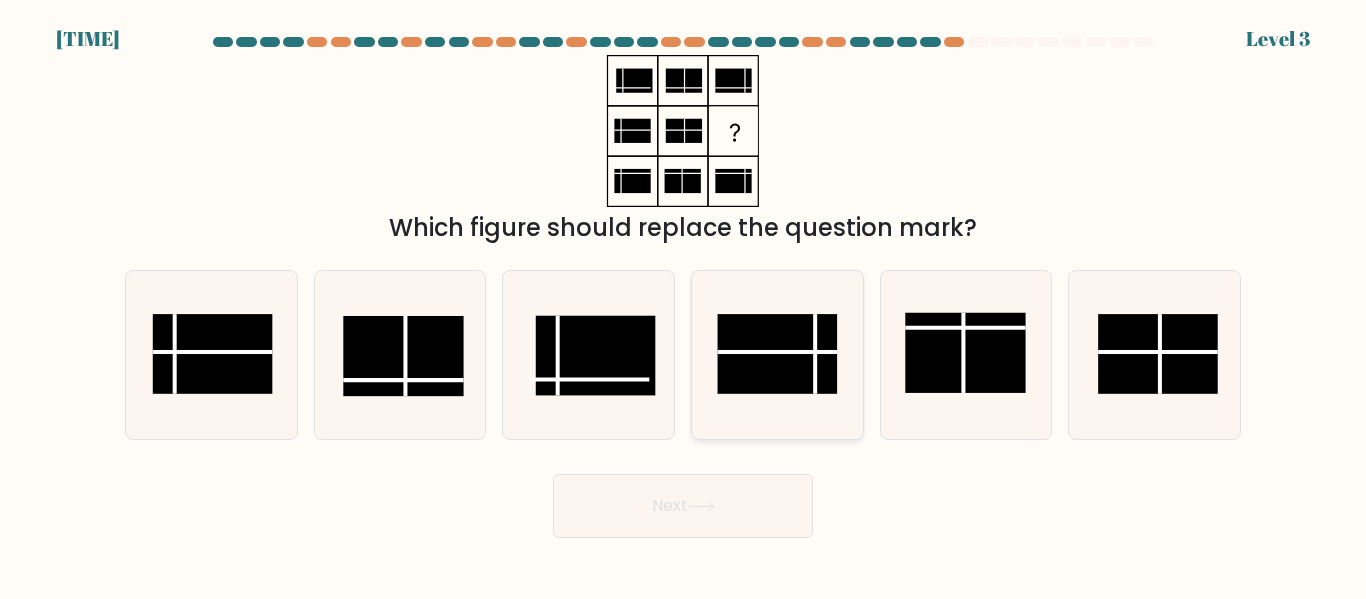click 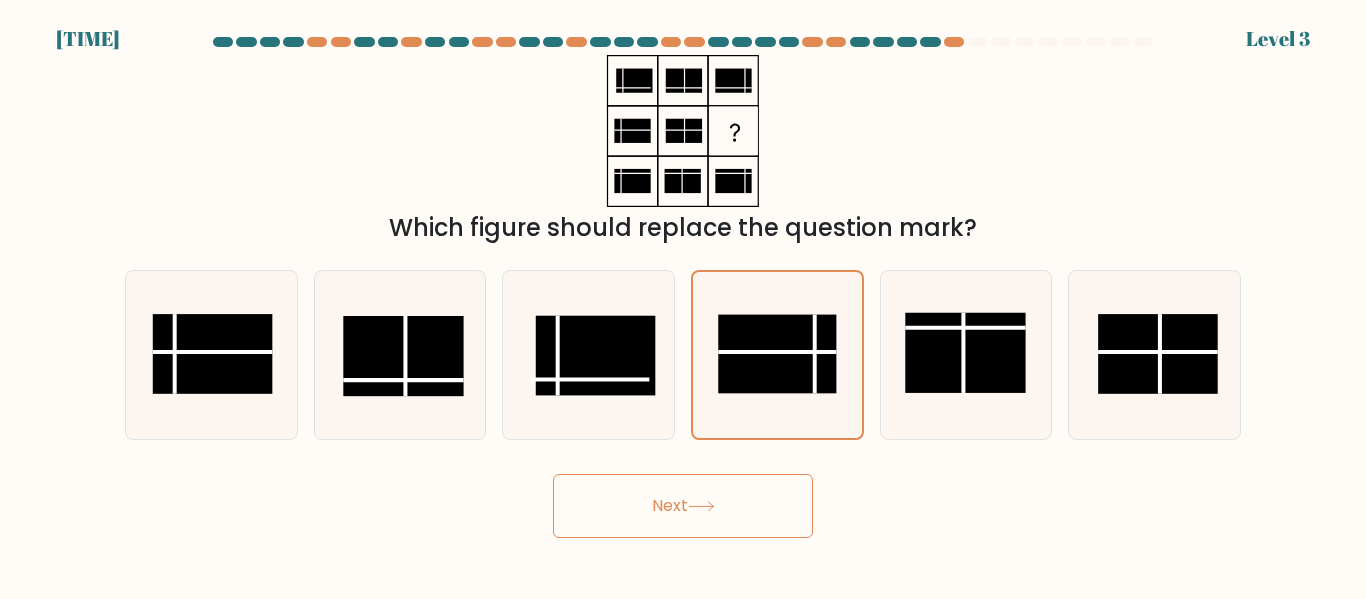 click on "Next" at bounding box center (683, 506) 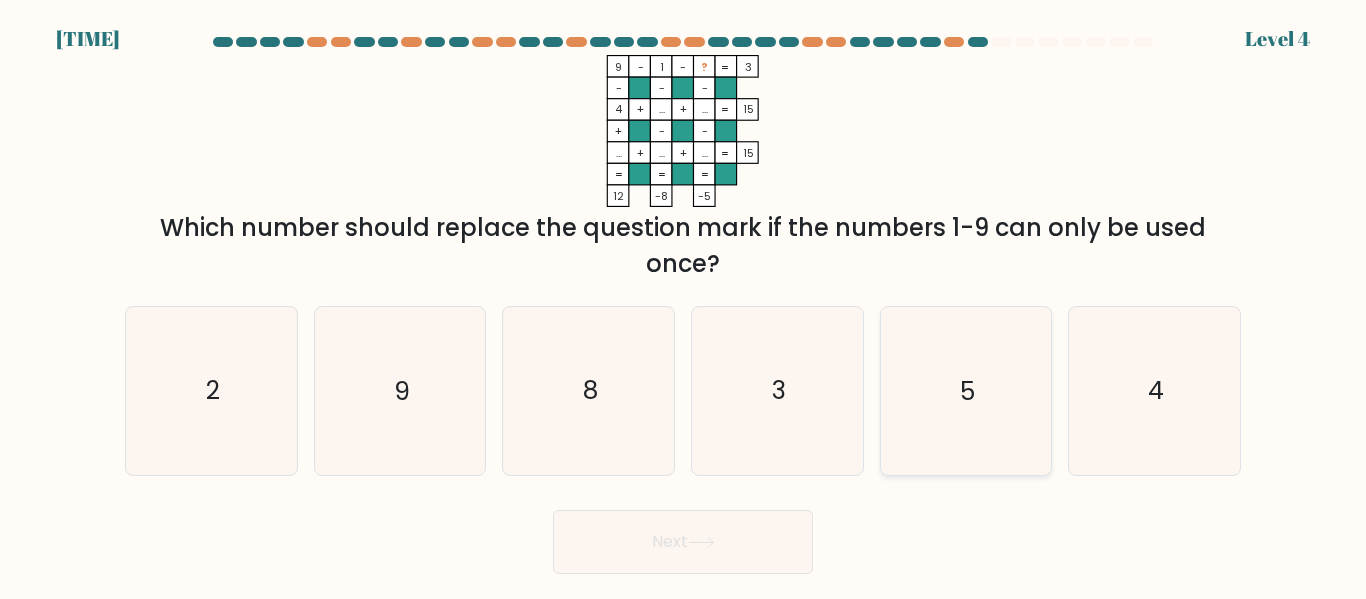 click on "5" 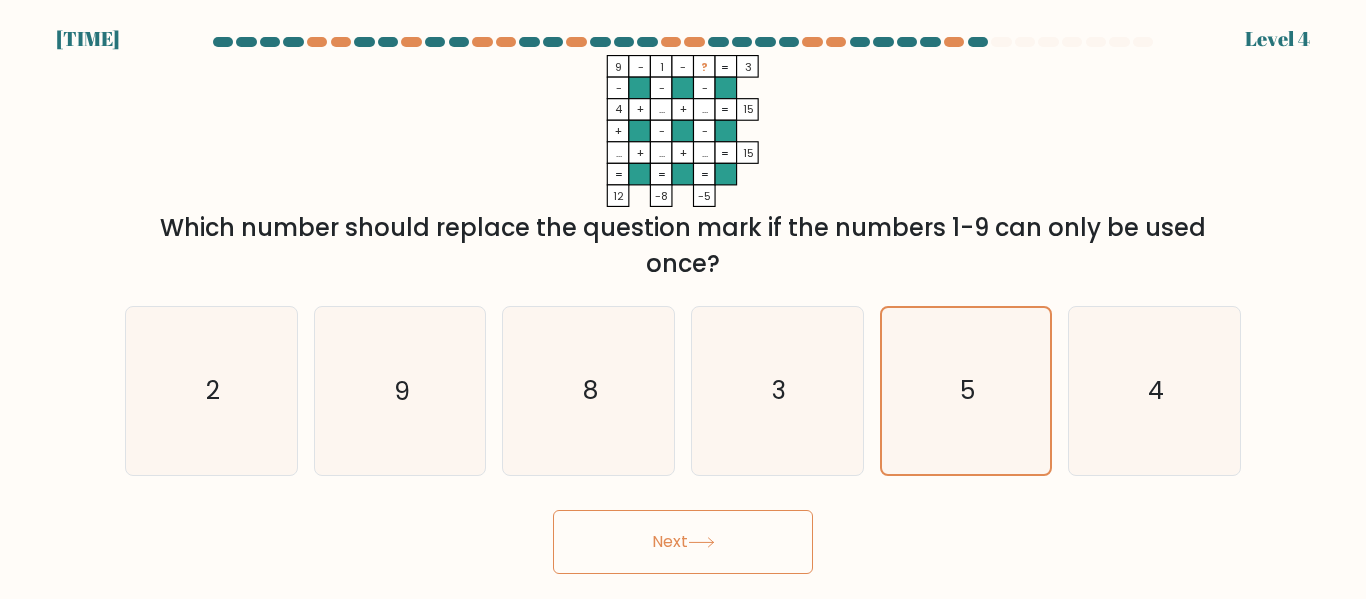 click on "Next" at bounding box center (683, 542) 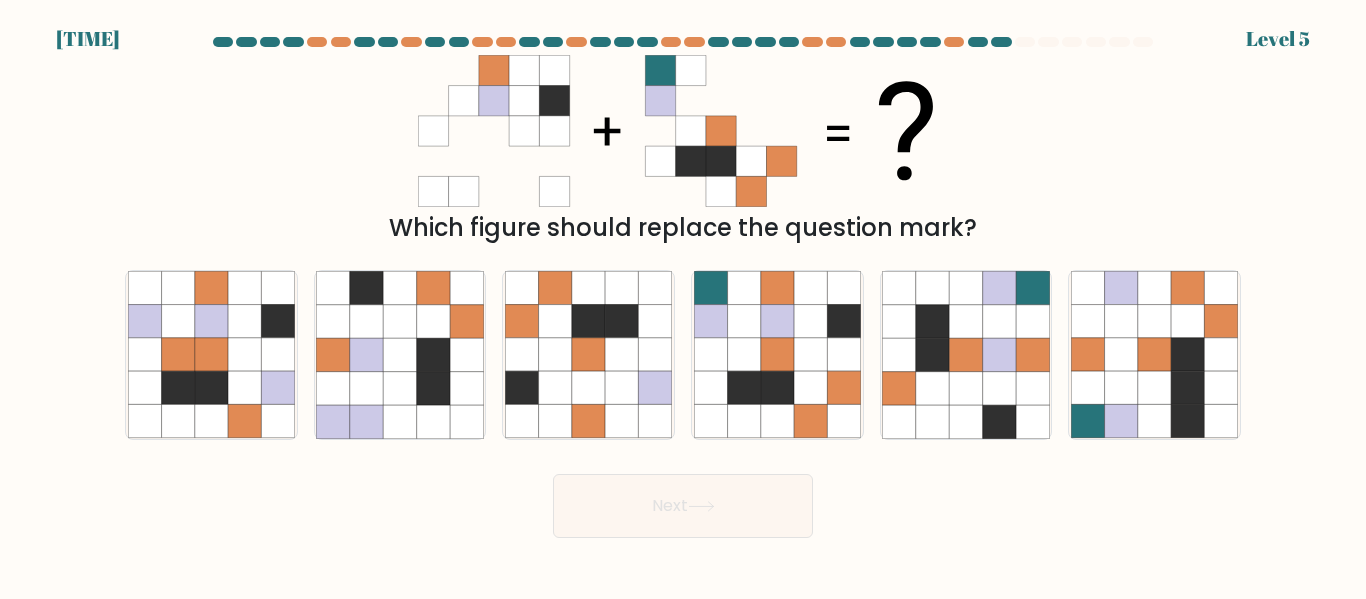 click 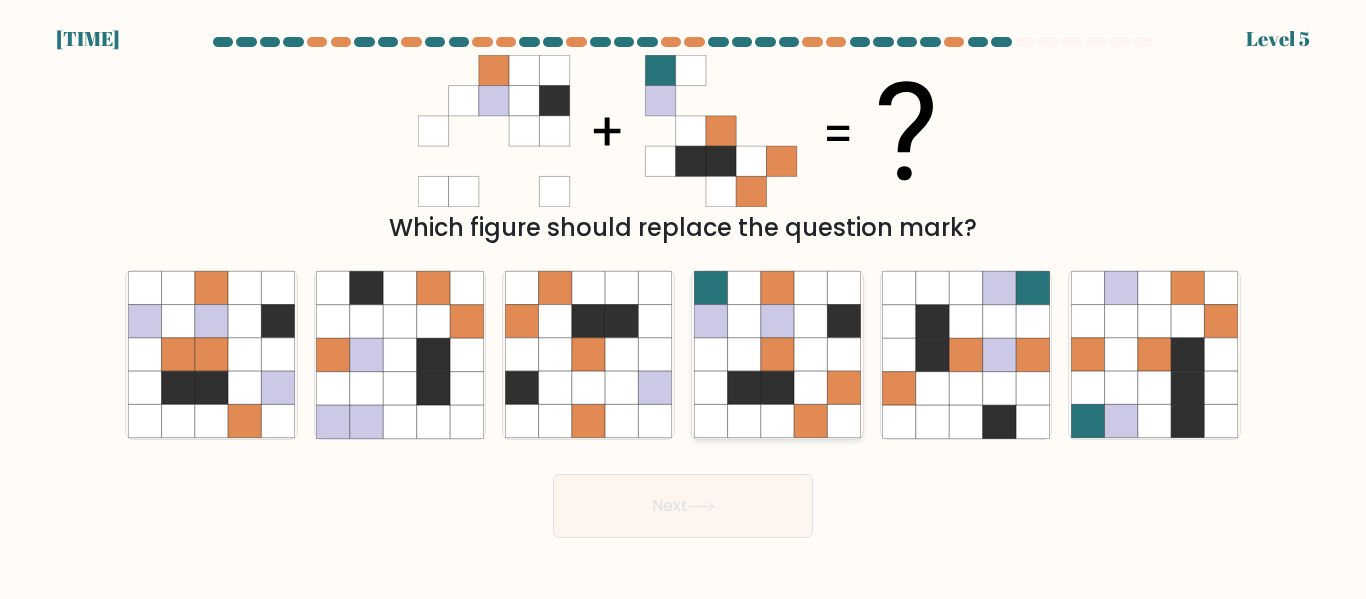 click 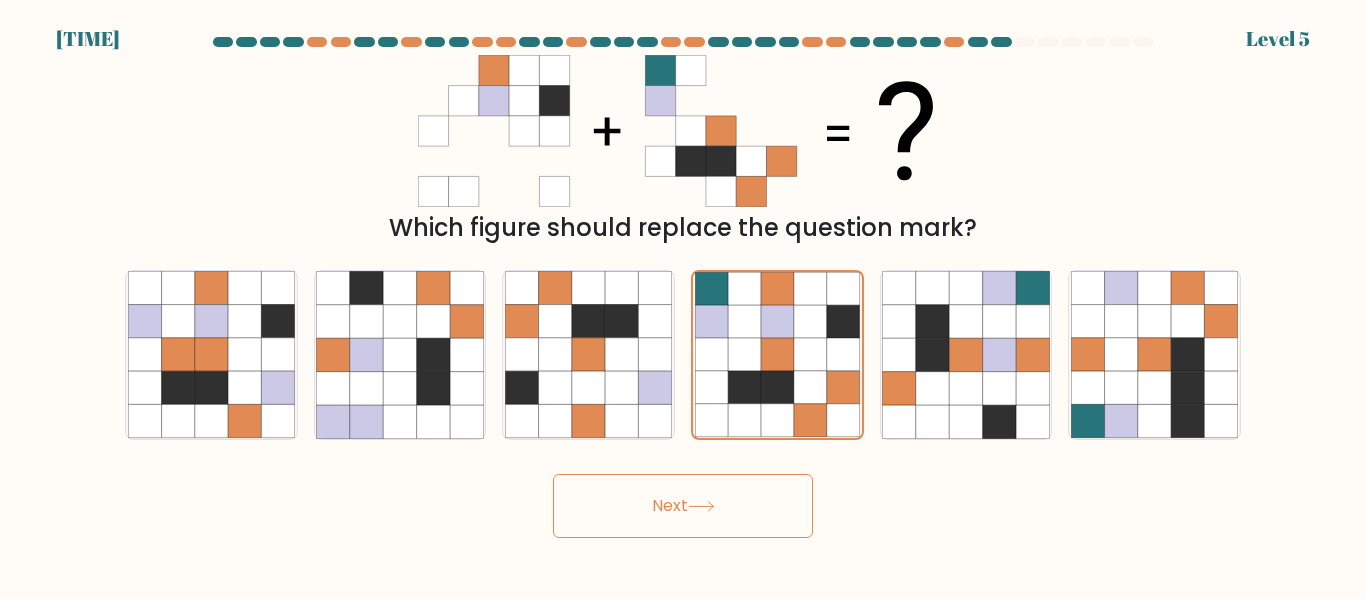 click on "Next" at bounding box center (683, 506) 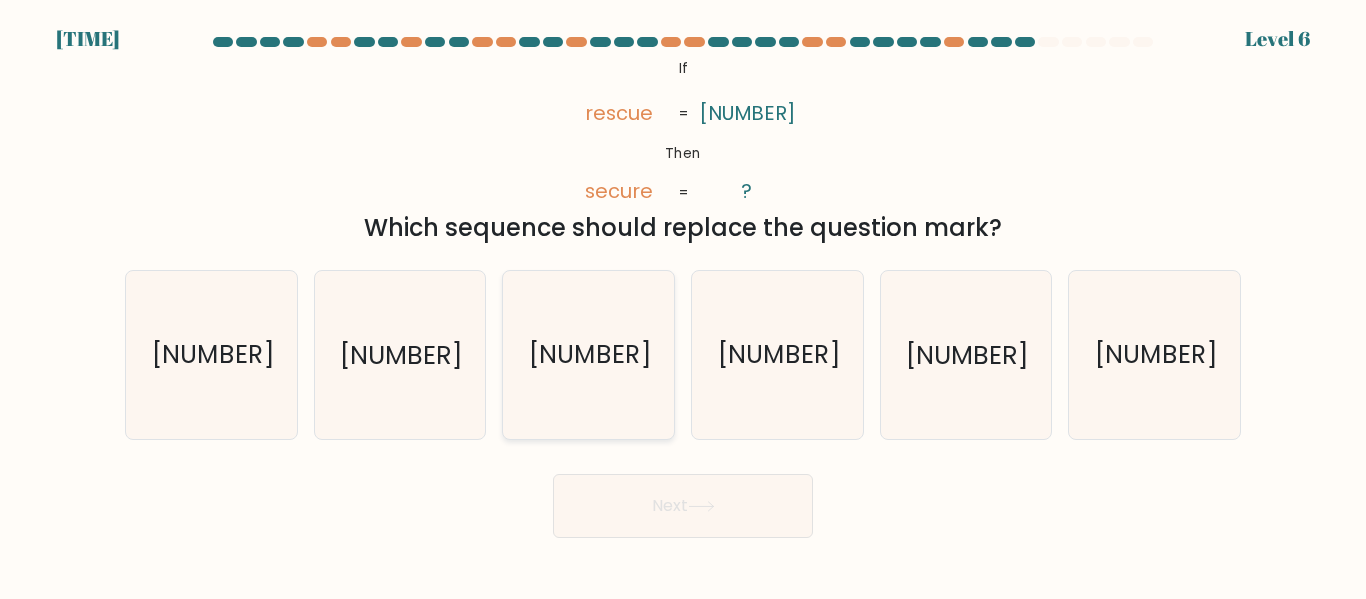 click on "[NUMBER]" 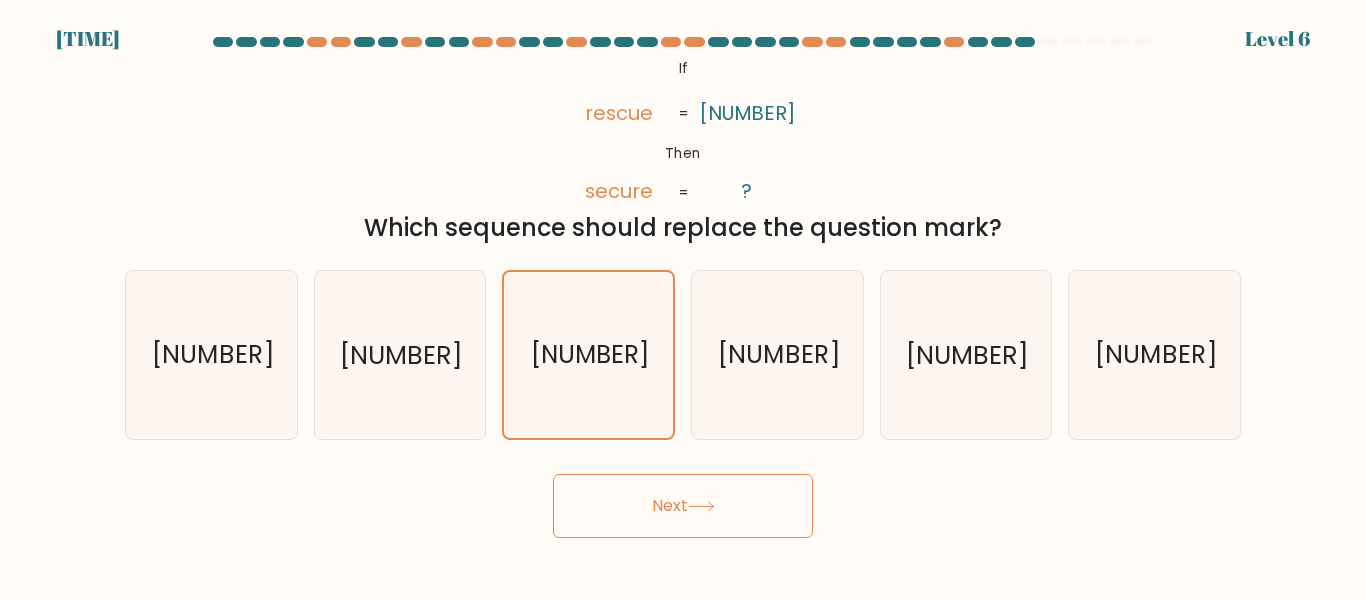 click on "Next" at bounding box center [683, 506] 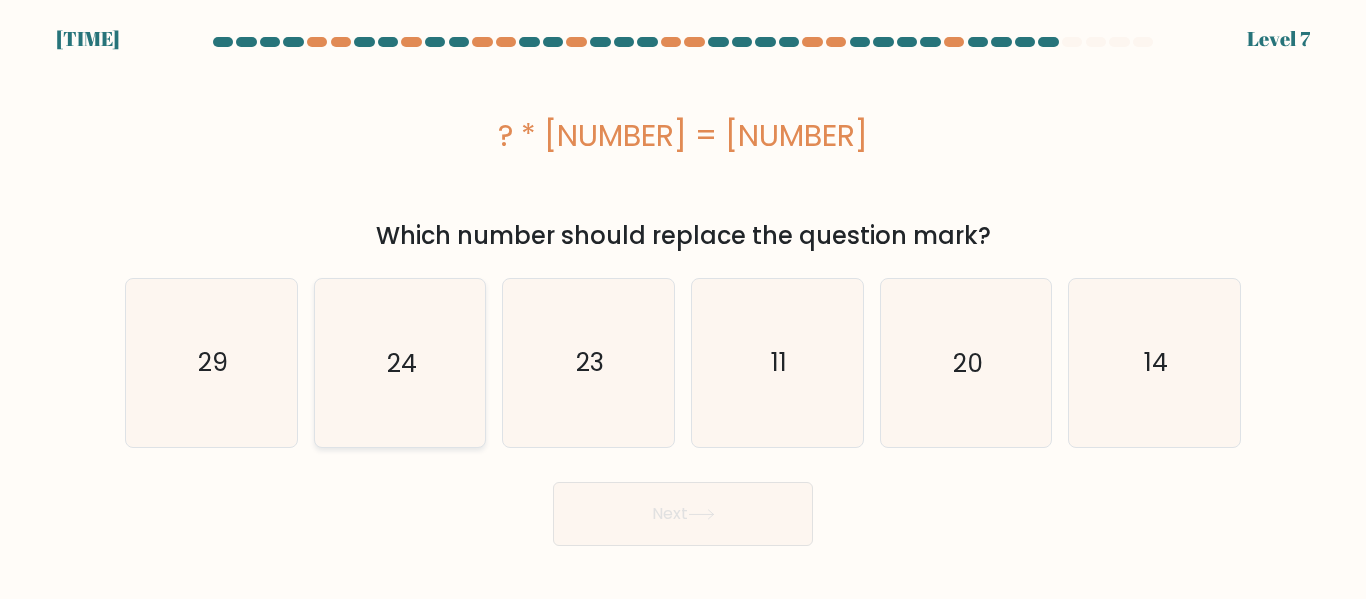 click on "24" 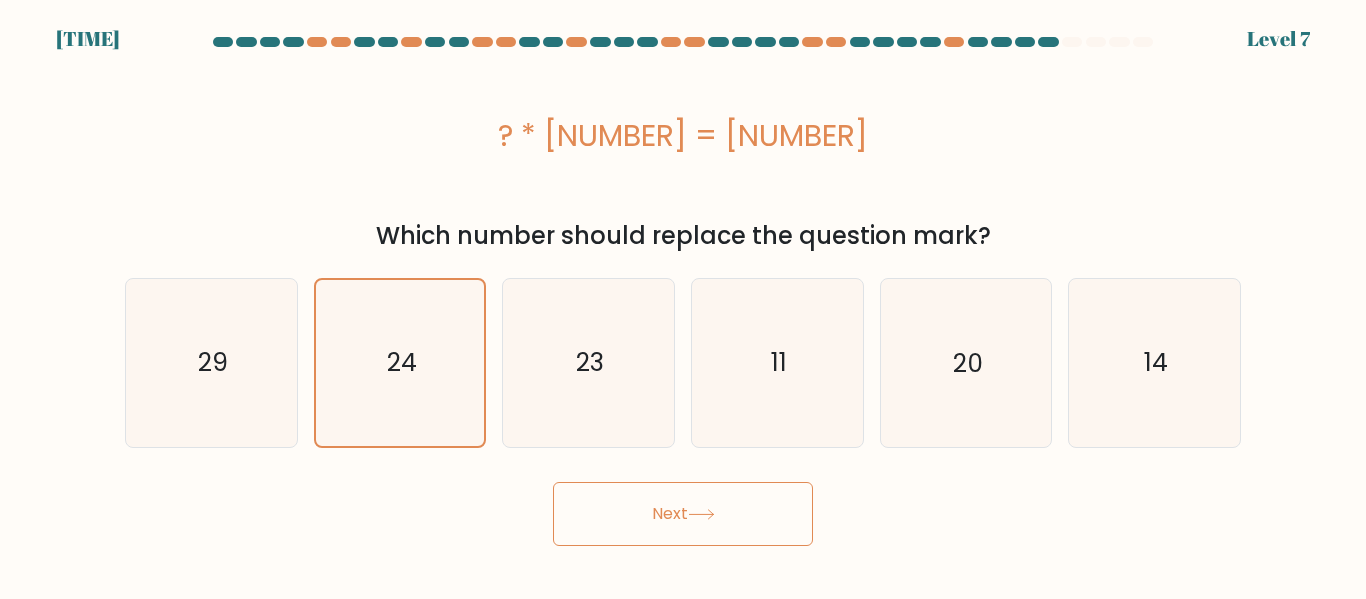 click on "Next" at bounding box center (683, 514) 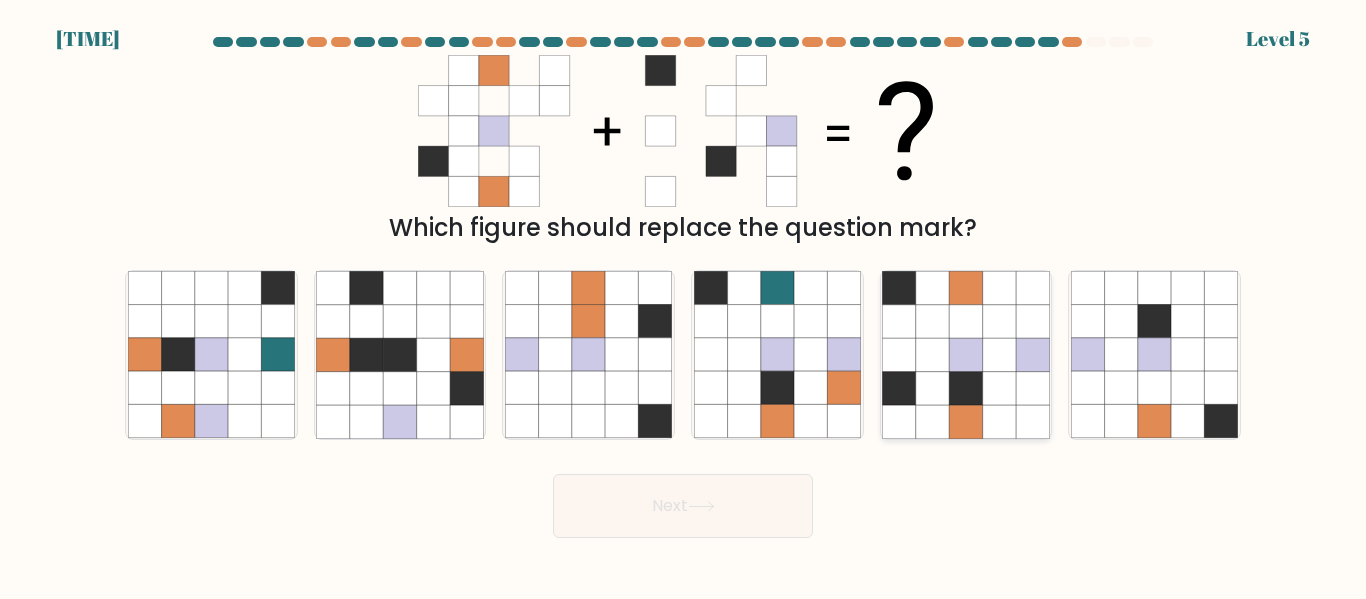 click 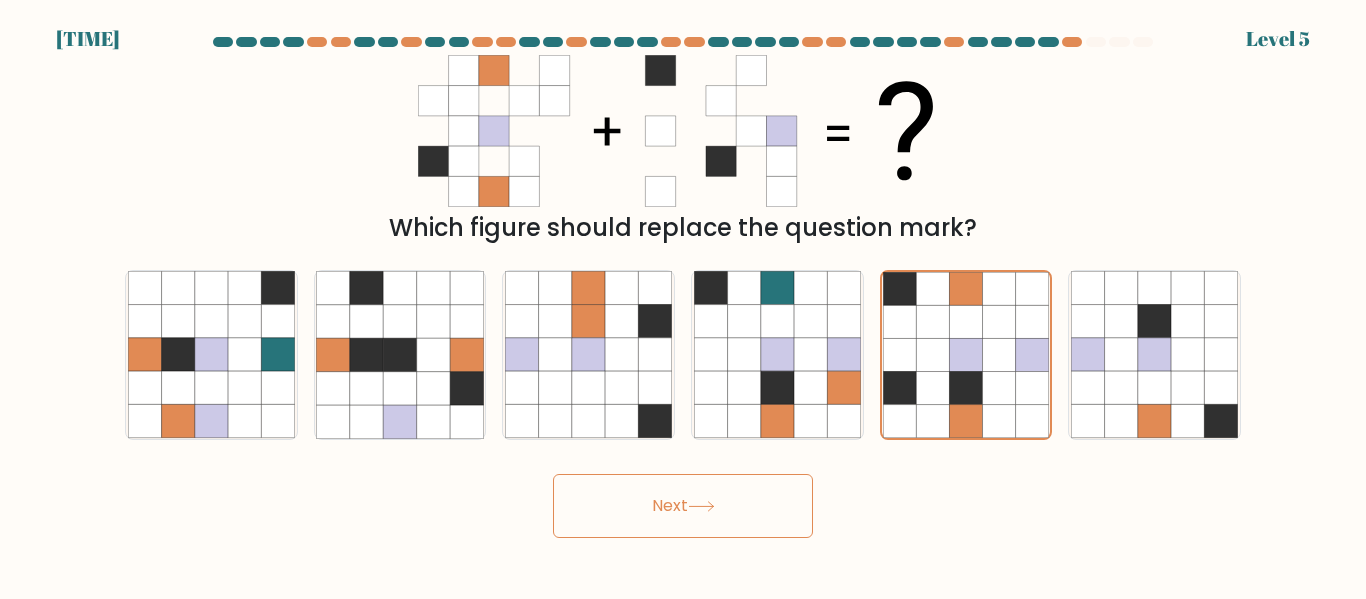click on "Next" at bounding box center [683, 506] 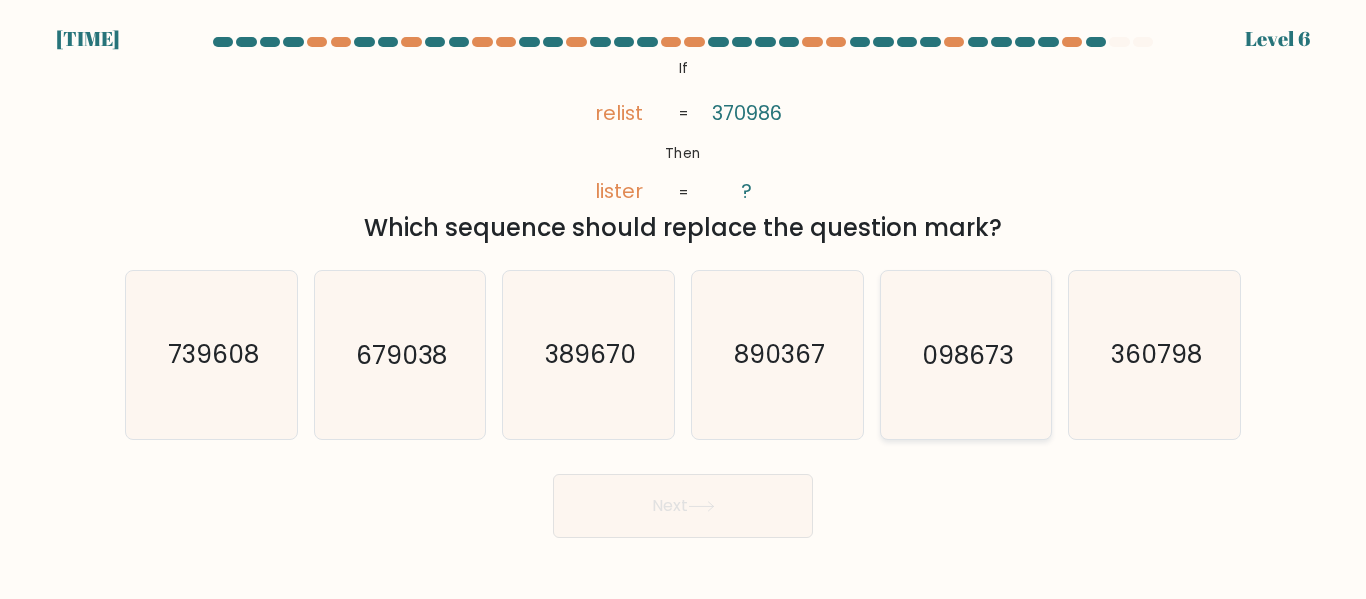 click on "098673" 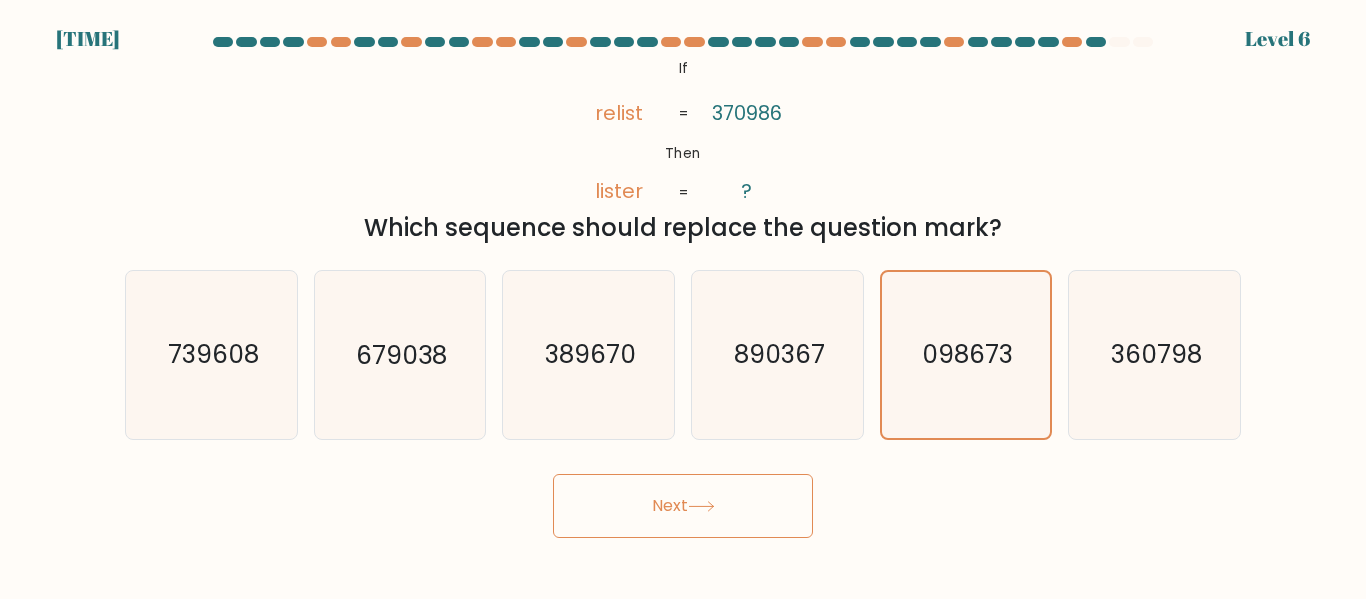 click on "Next" at bounding box center [683, 506] 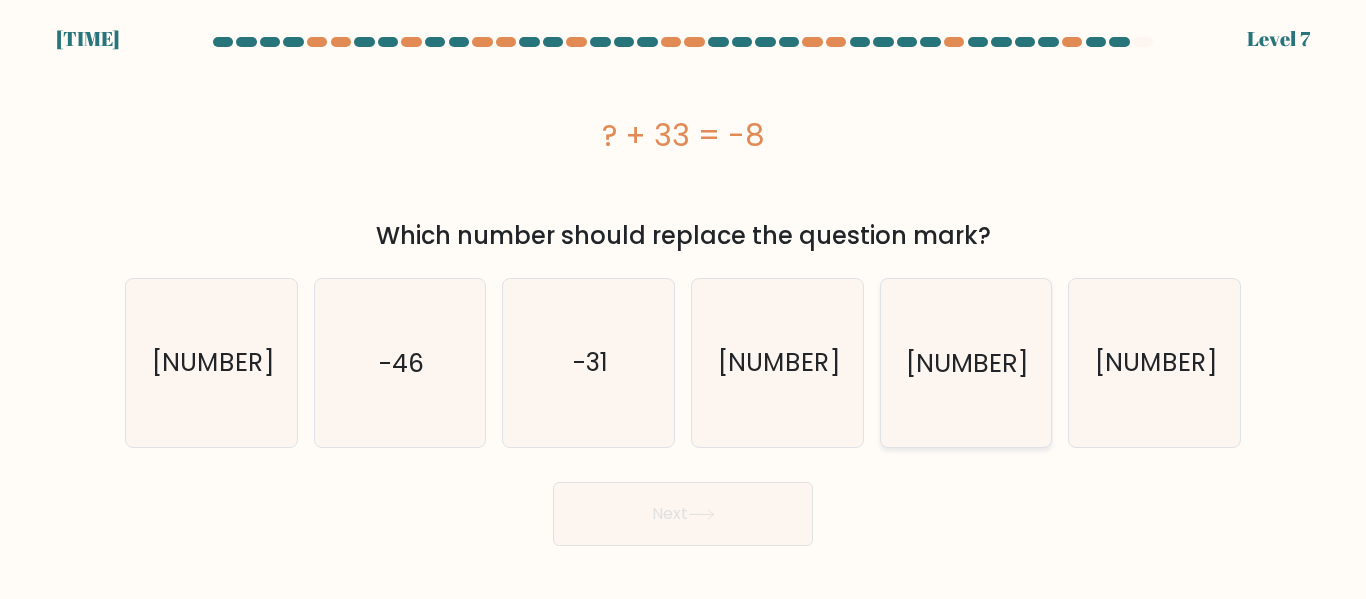click on "[NUMBER]" 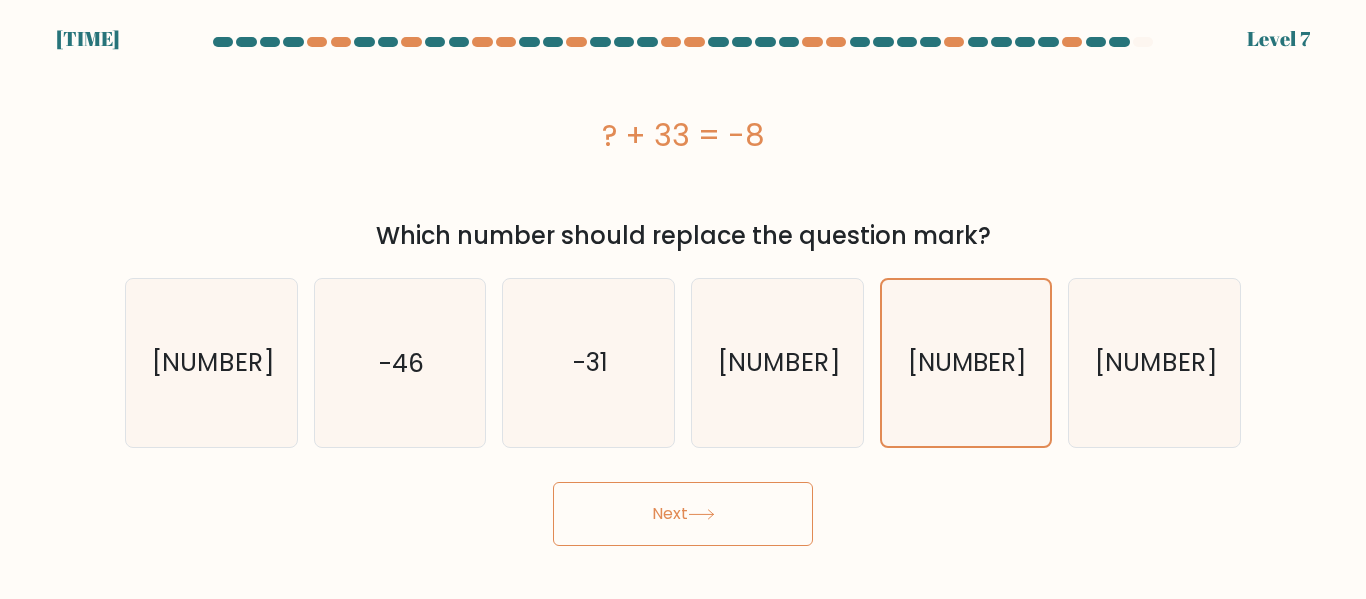 click 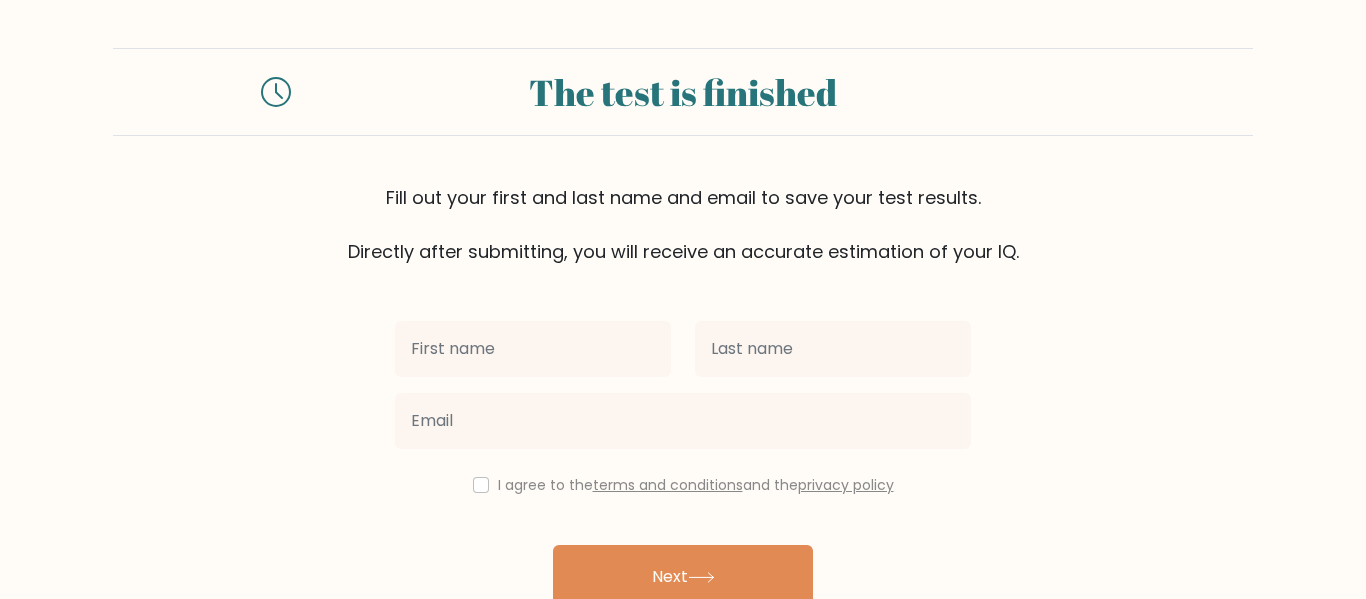 scroll, scrollTop: 0, scrollLeft: 0, axis: both 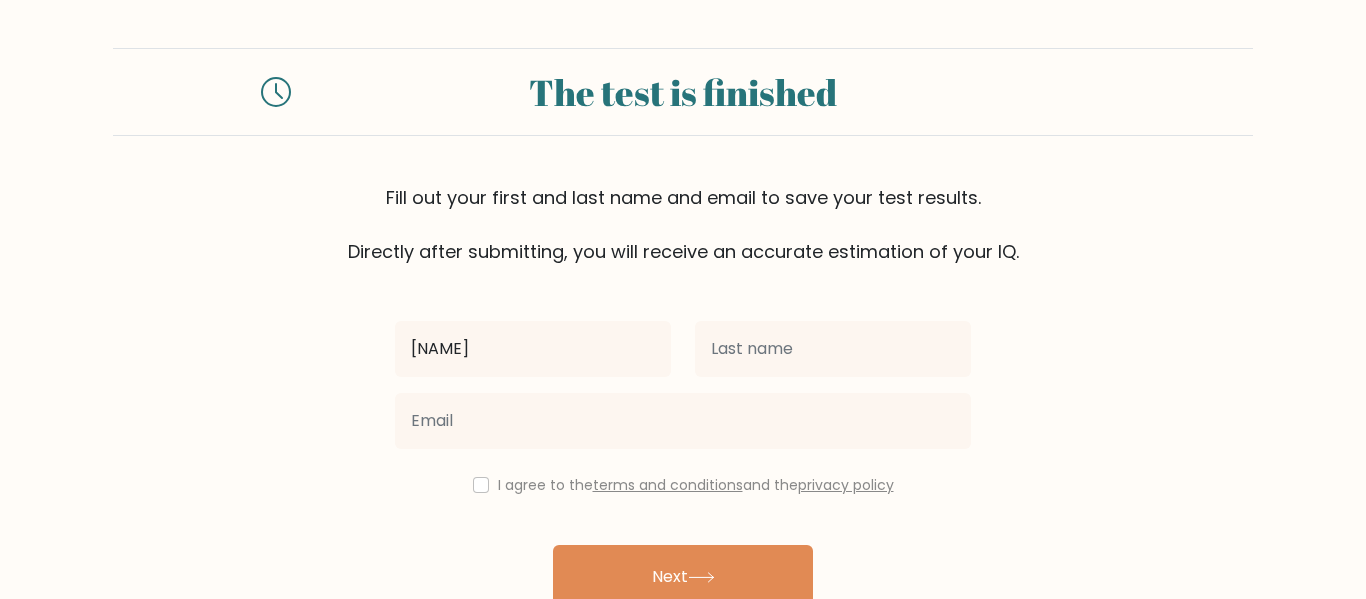 type on "[NAME]" 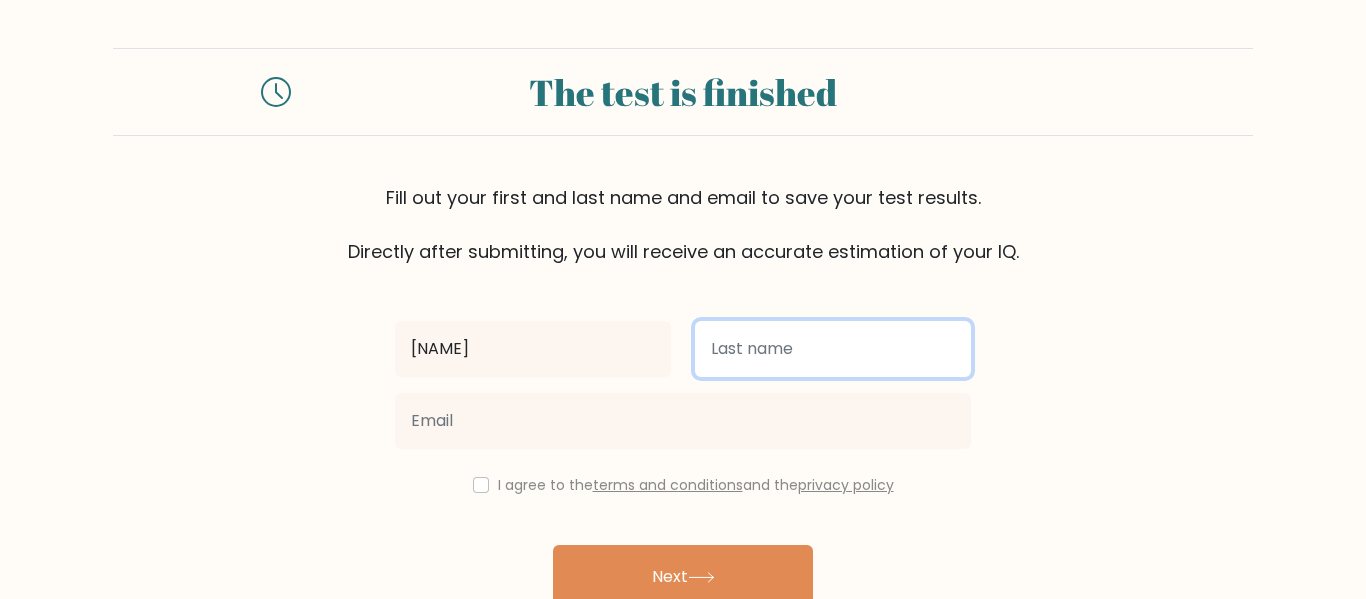click at bounding box center (833, 349) 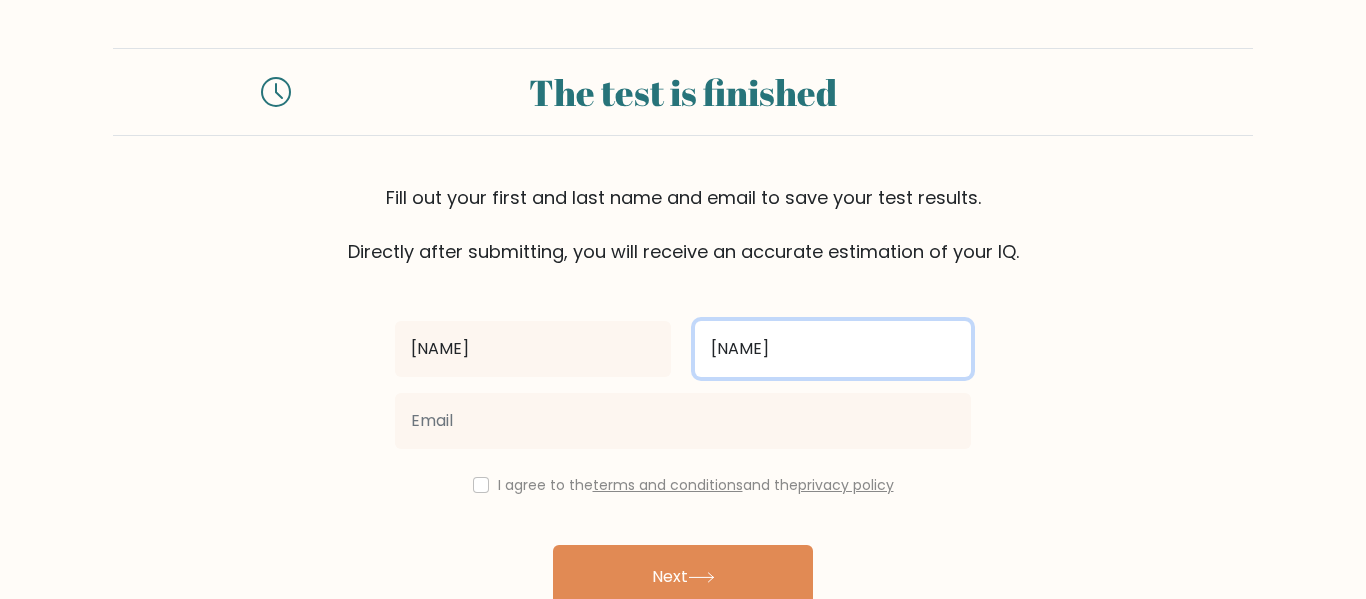 type on "[NAME]" 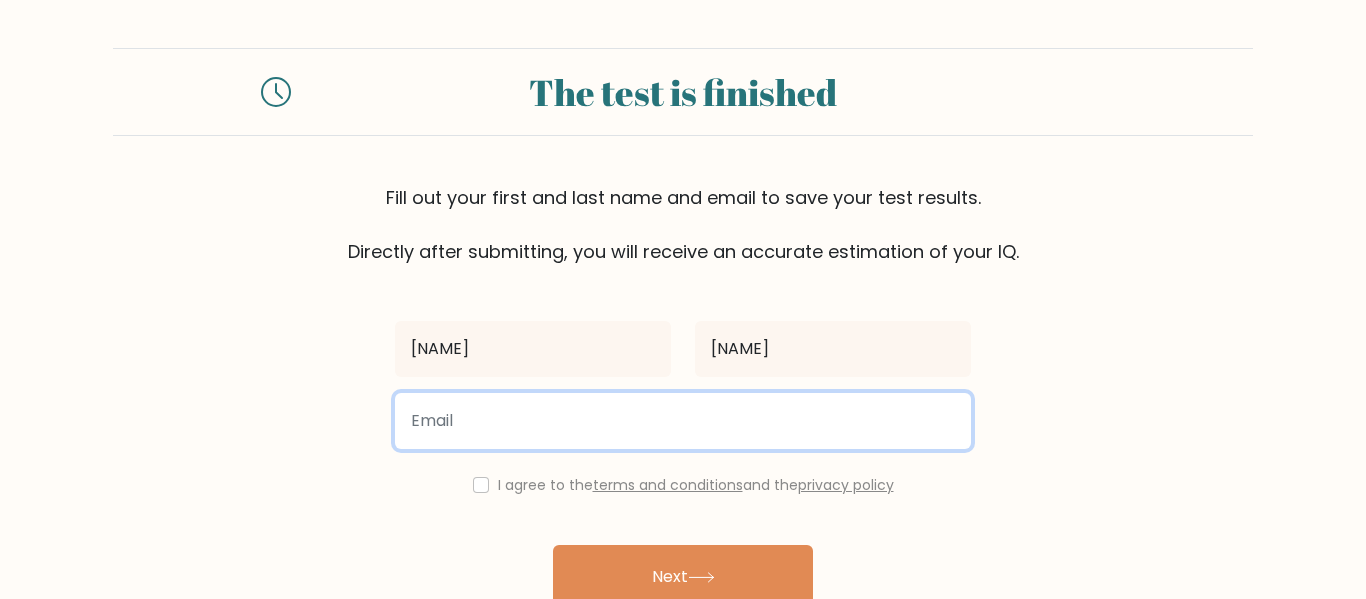 click at bounding box center [683, 421] 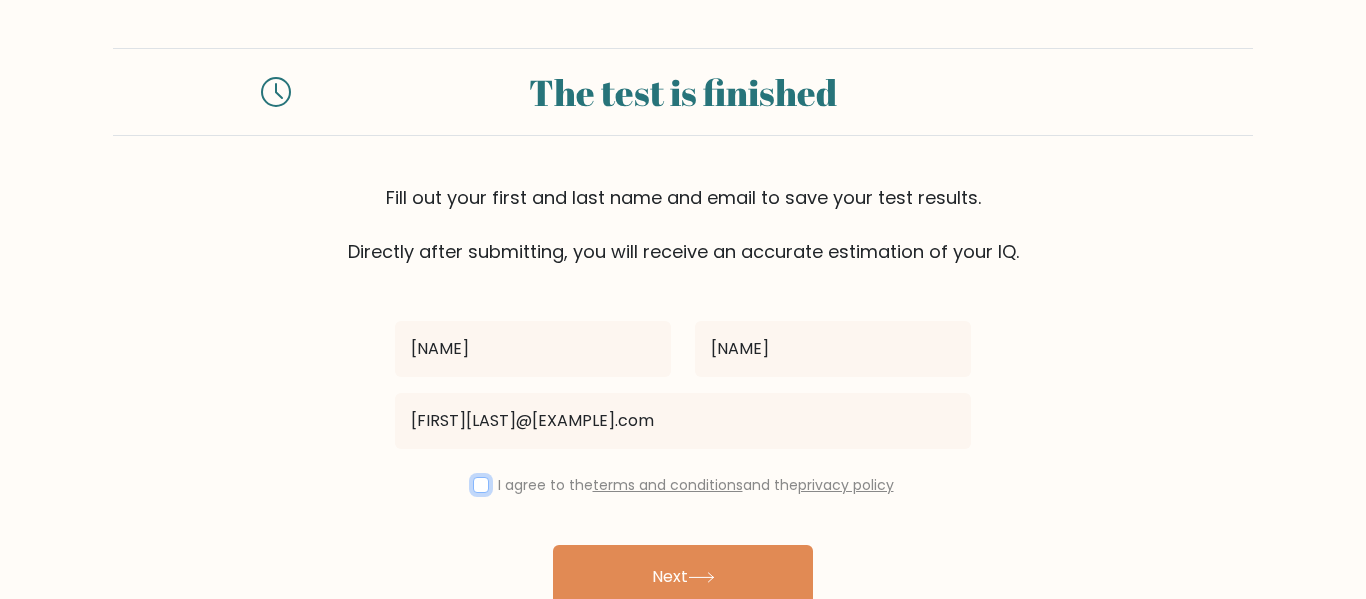 click at bounding box center (481, 485) 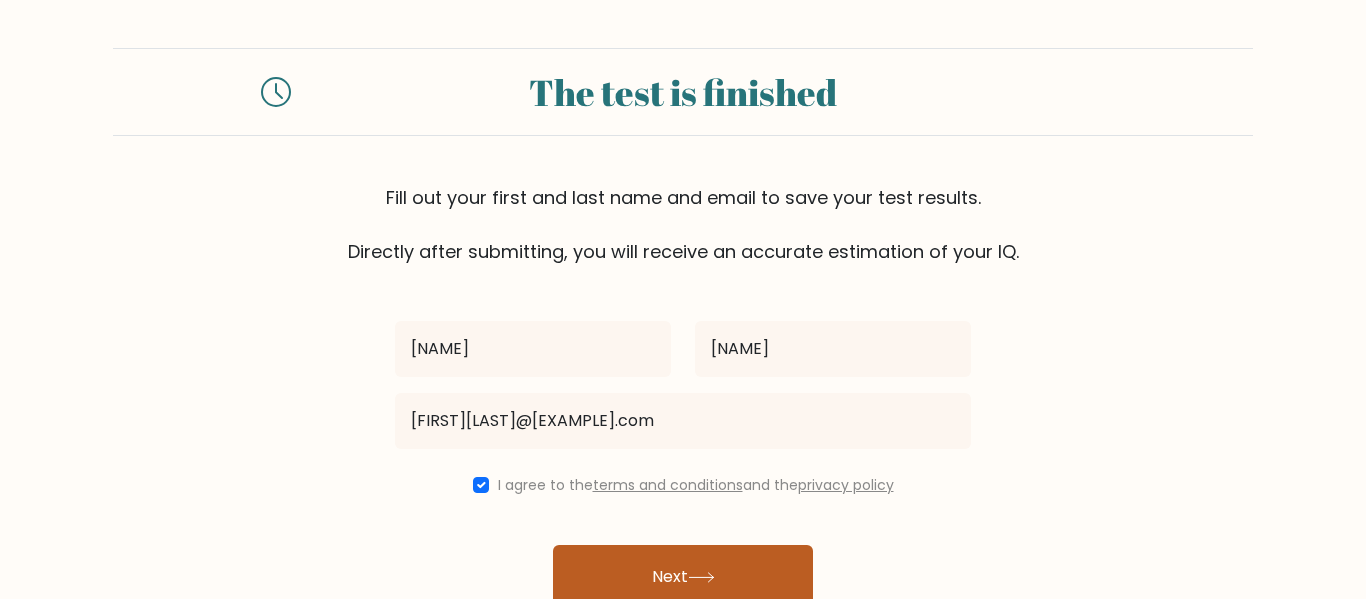 click on "Next" at bounding box center (683, 577) 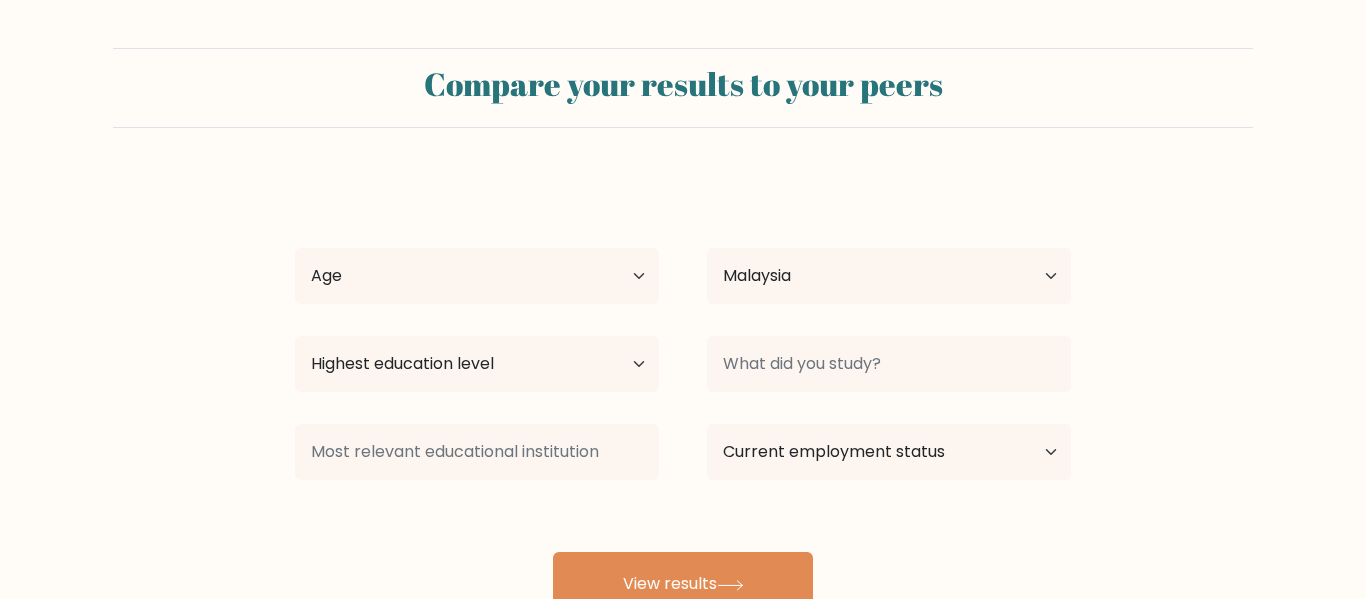 select on "MY" 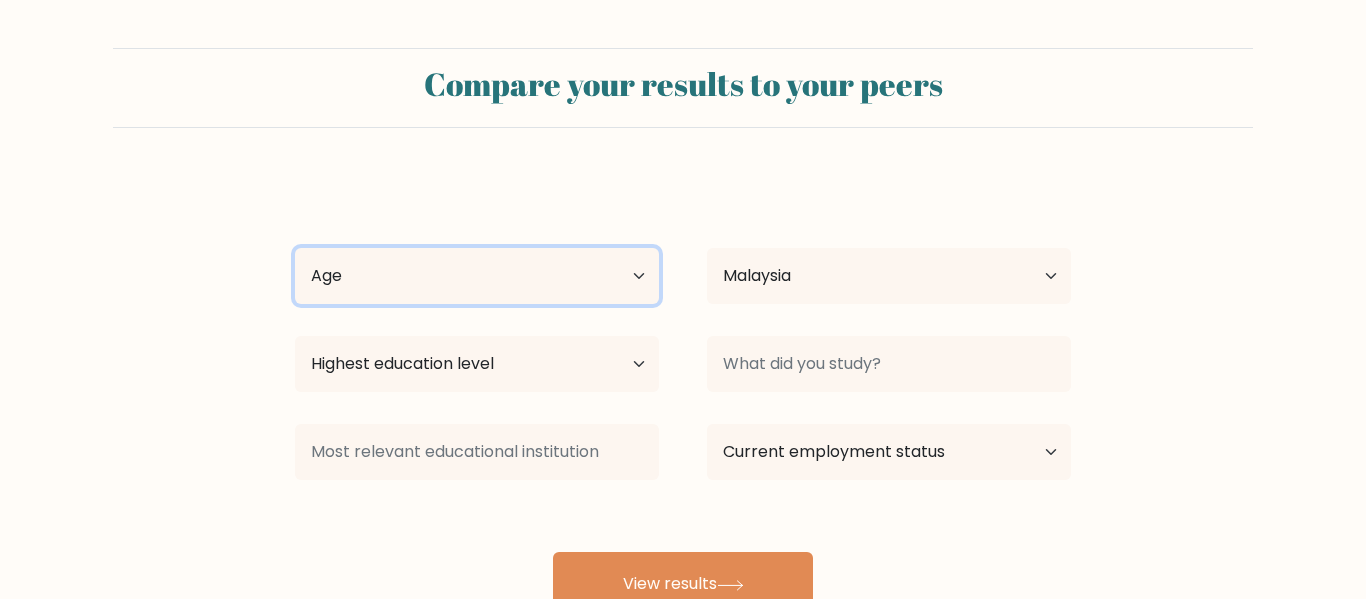 click on "Age
Under 18 years old
18-24 years old
25-34 years old
35-44 years old
45-54 years old
55-64 years old
65 years old and above" at bounding box center (477, 276) 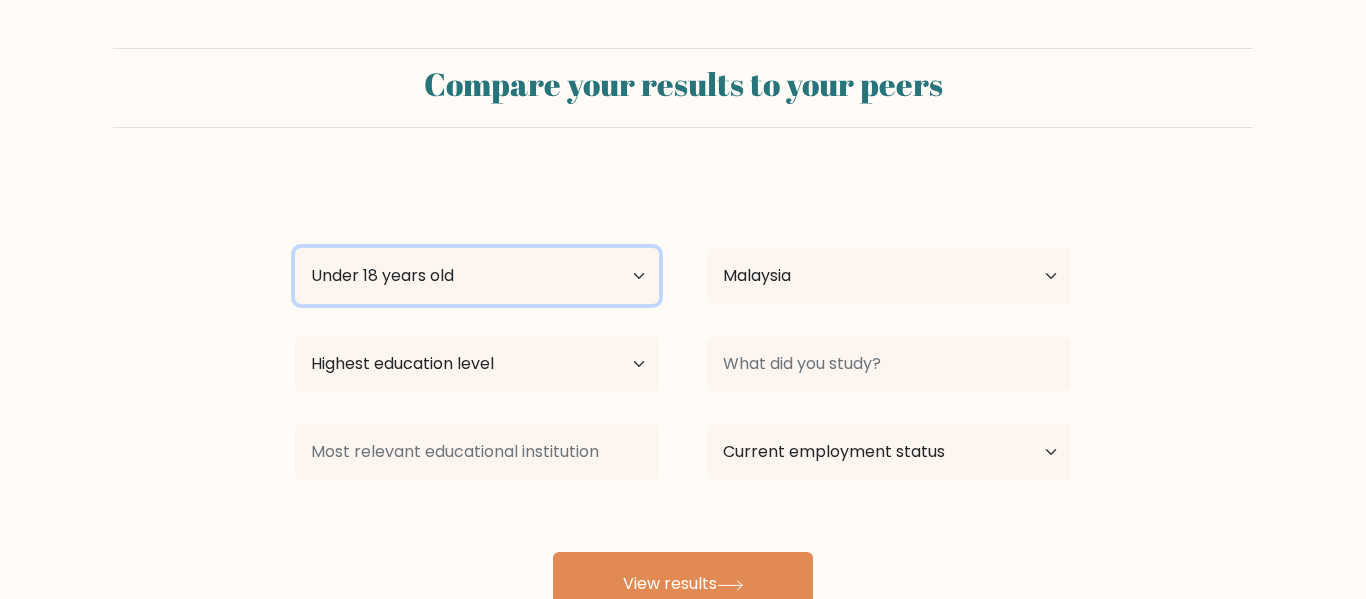 click on "Age
Under 18 years old
18-24 years old
25-34 years old
35-44 years old
45-54 years old
55-64 years old
65 years old and above" at bounding box center [477, 276] 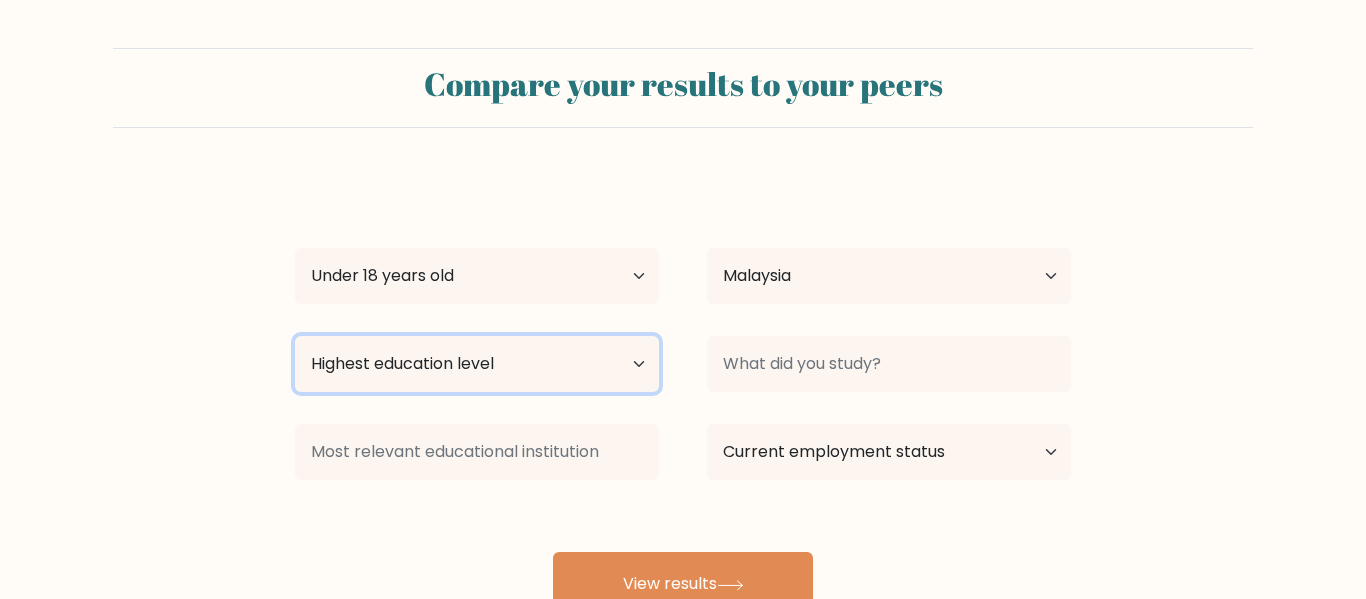 click on "Highest education level
No schooling
Primary
Lower Secondary
Upper Secondary
Occupation Specific
Bachelor's degree
Master's degree
Doctoral degree" at bounding box center (477, 364) 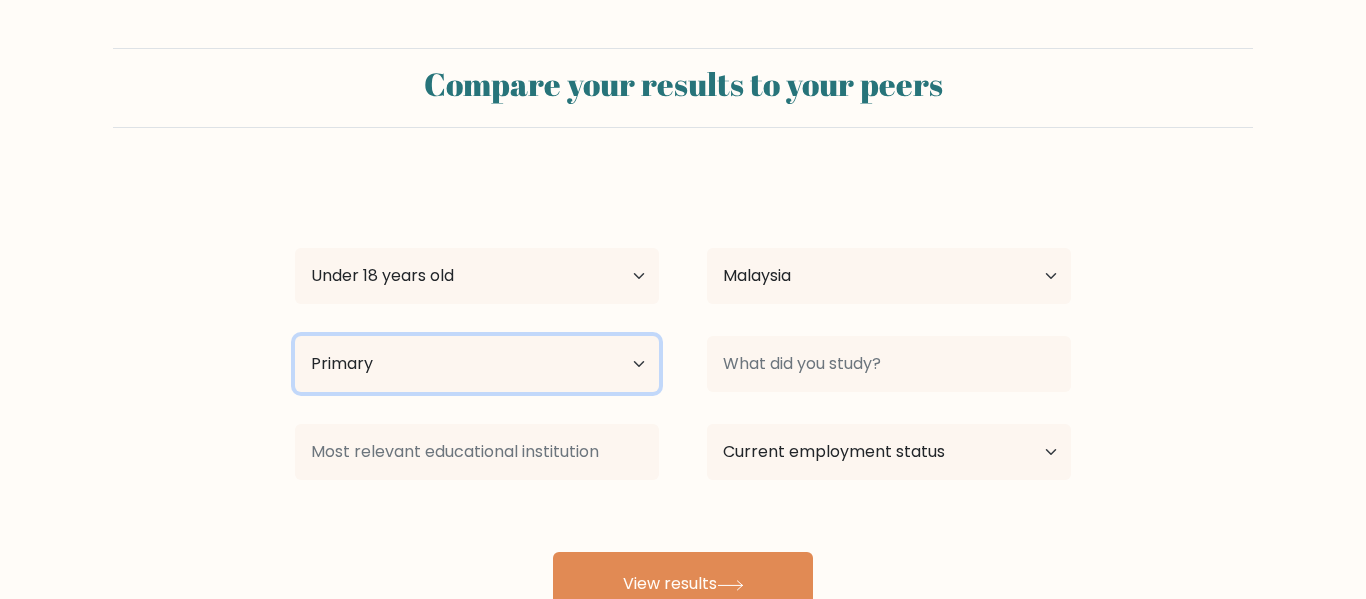 click on "Highest education level
No schooling
Primary
Lower Secondary
Upper Secondary
Occupation Specific
Bachelor's degree
Master's degree
Doctoral degree" at bounding box center [477, 364] 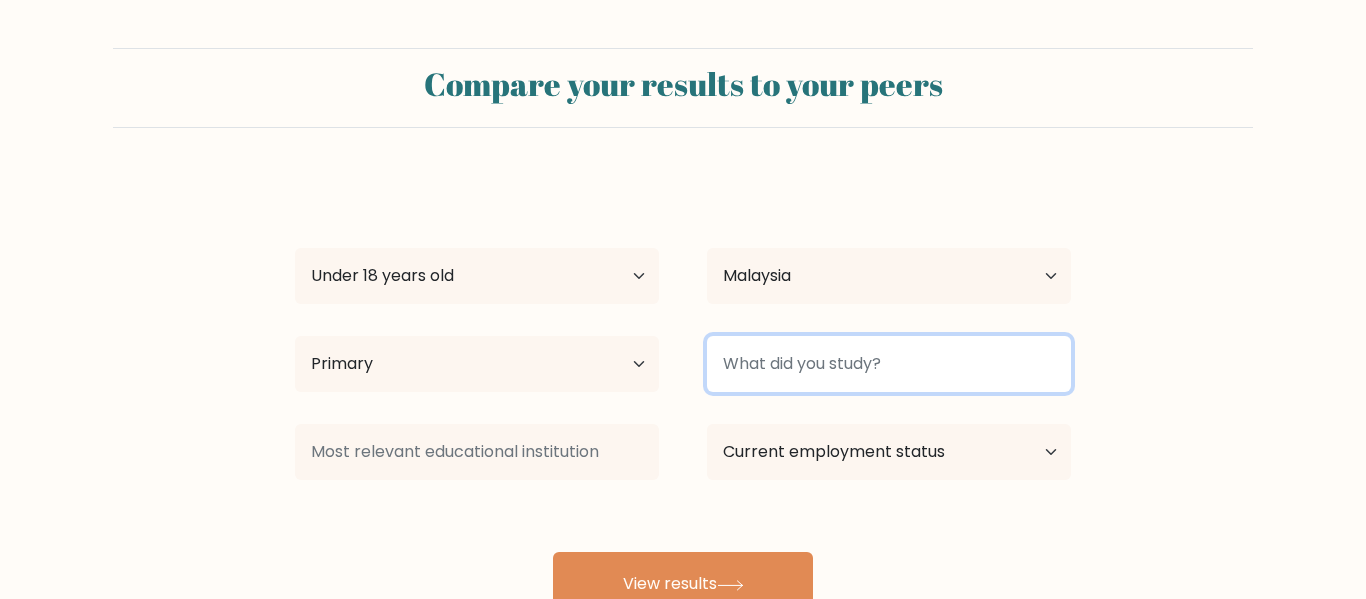 click at bounding box center [889, 364] 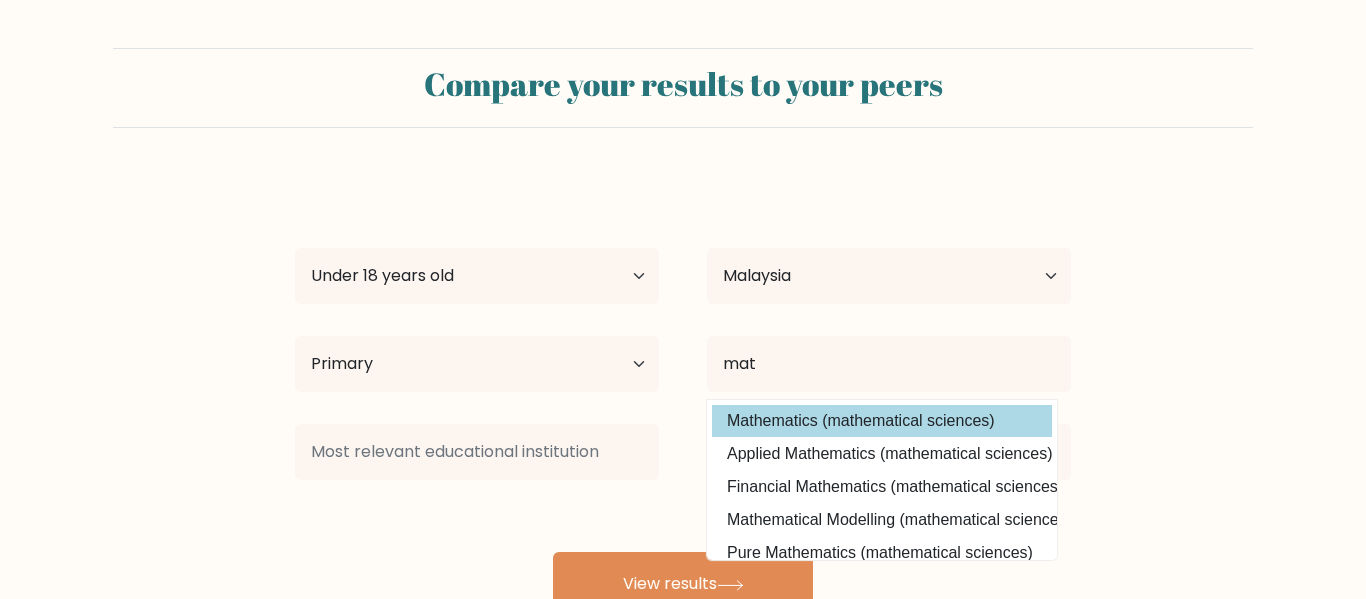 click on "Mathematics (mathematical sciences)" at bounding box center [882, 421] 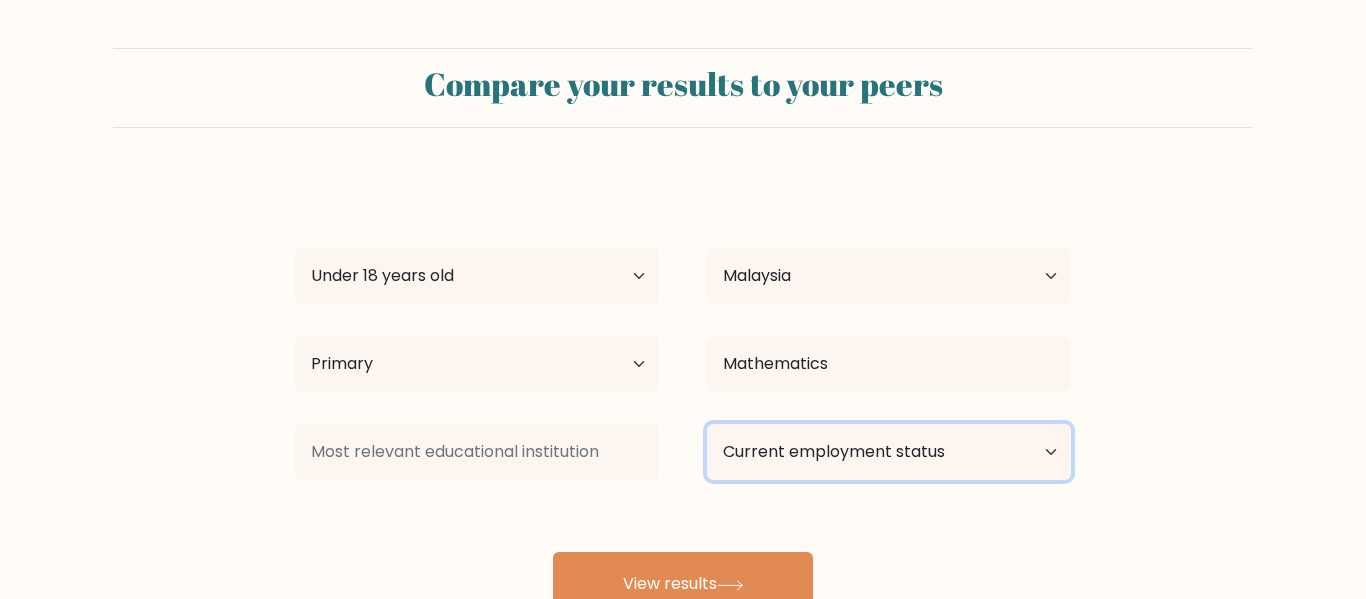 click on "Current employment status
Employed
Student
Retired
Other / prefer not to answer" at bounding box center (889, 452) 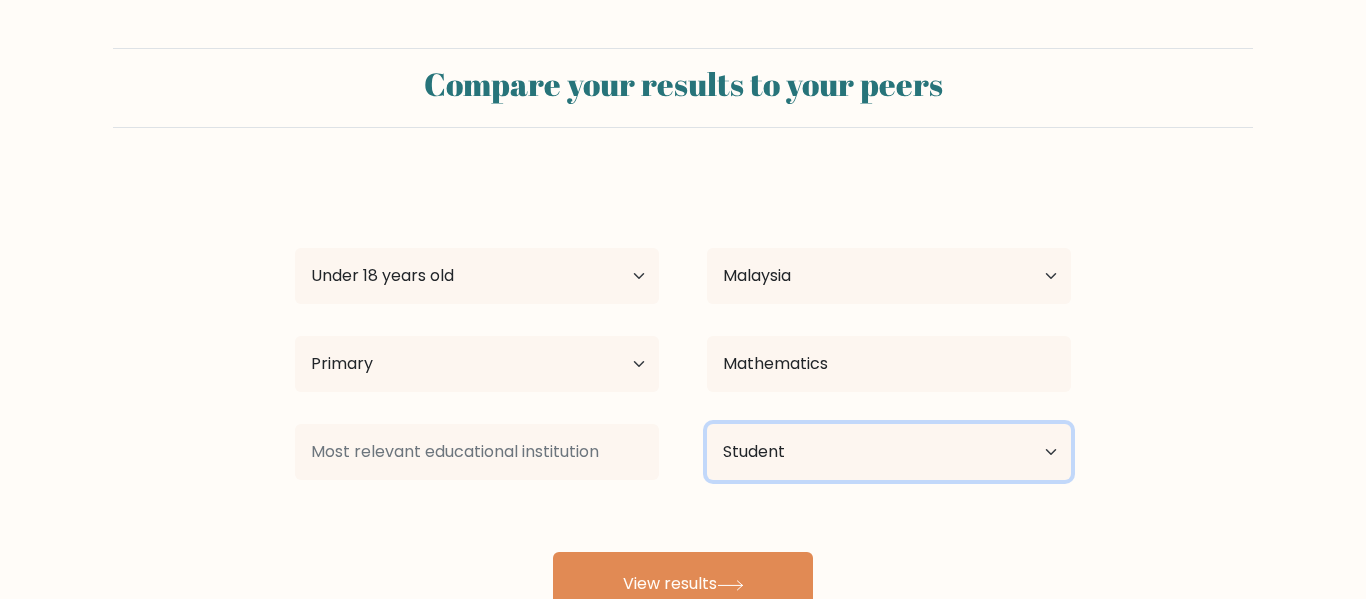 click on "Current employment status
Employed
Student
Retired
Other / prefer not to answer" at bounding box center (889, 452) 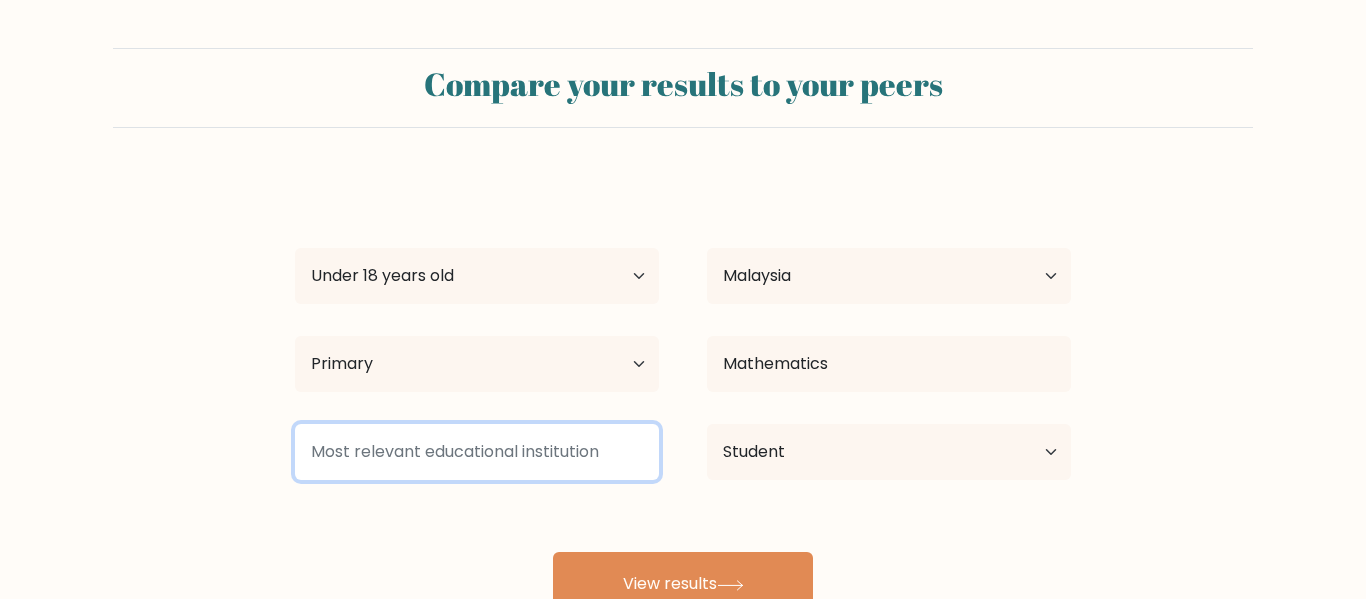 click at bounding box center [477, 452] 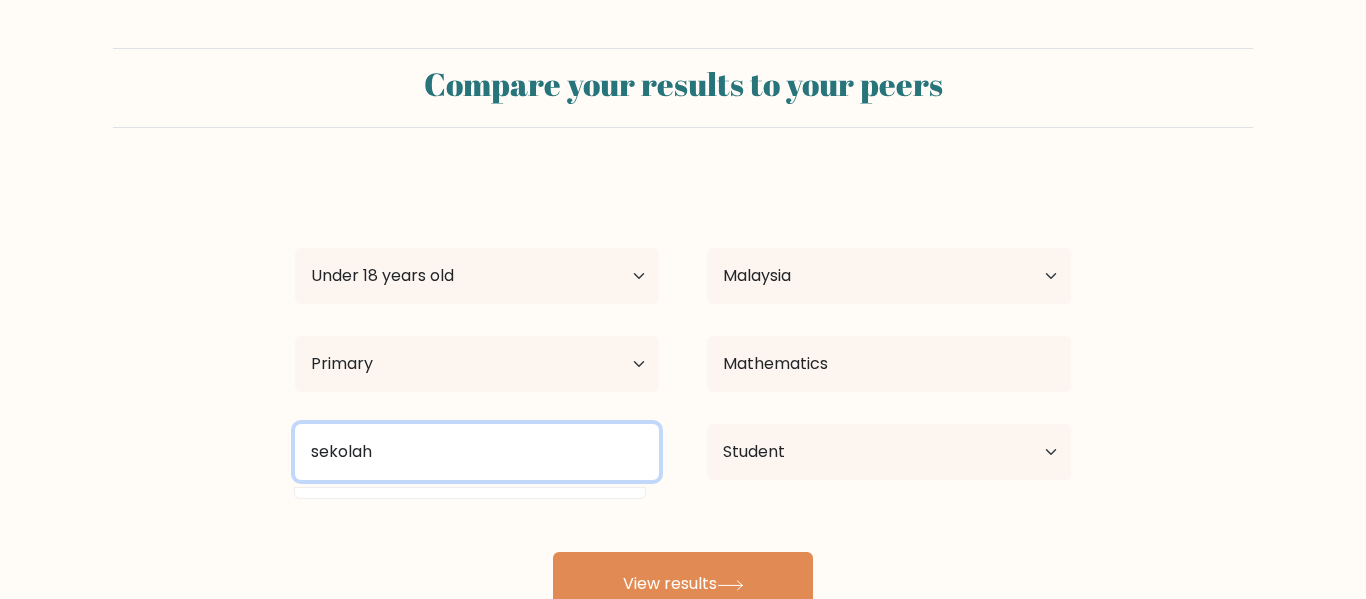type on "sekolah" 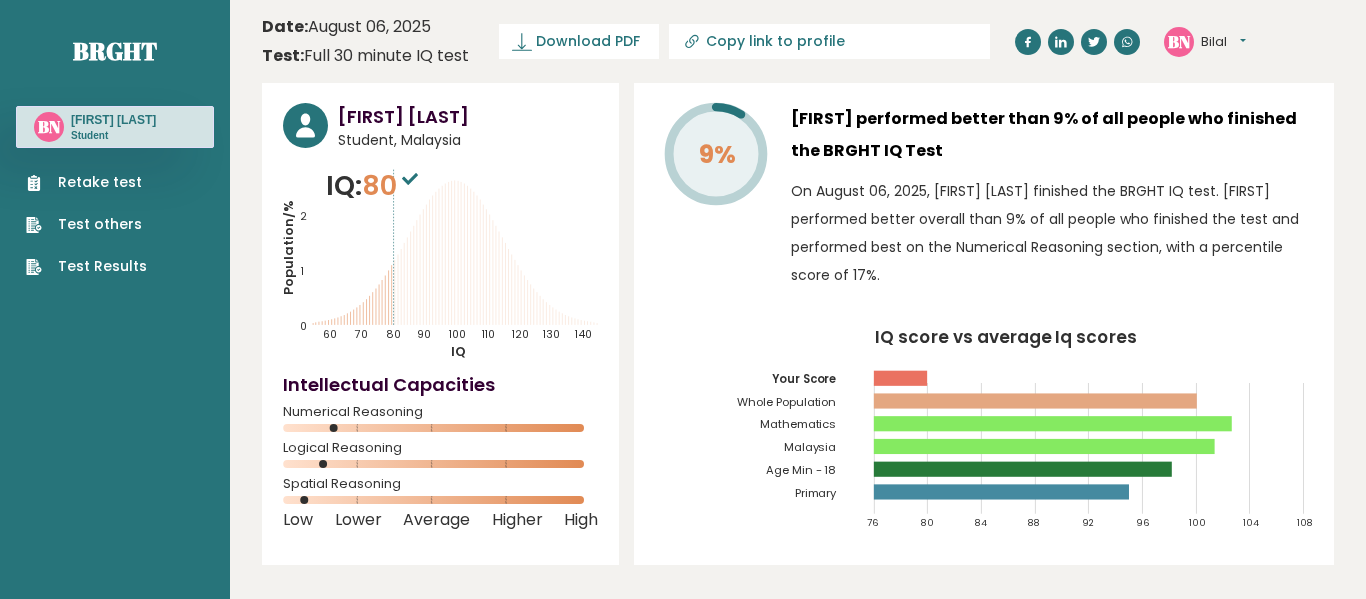 scroll, scrollTop: 0, scrollLeft: 0, axis: both 